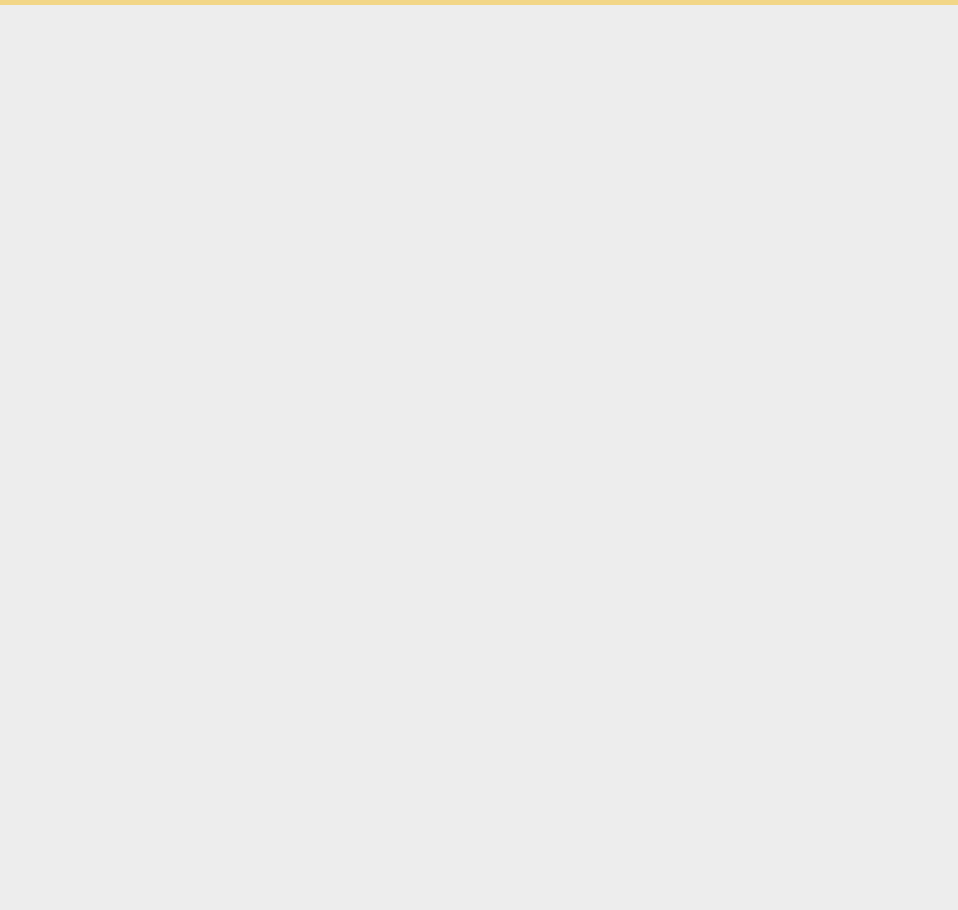 scroll, scrollTop: 0, scrollLeft: 0, axis: both 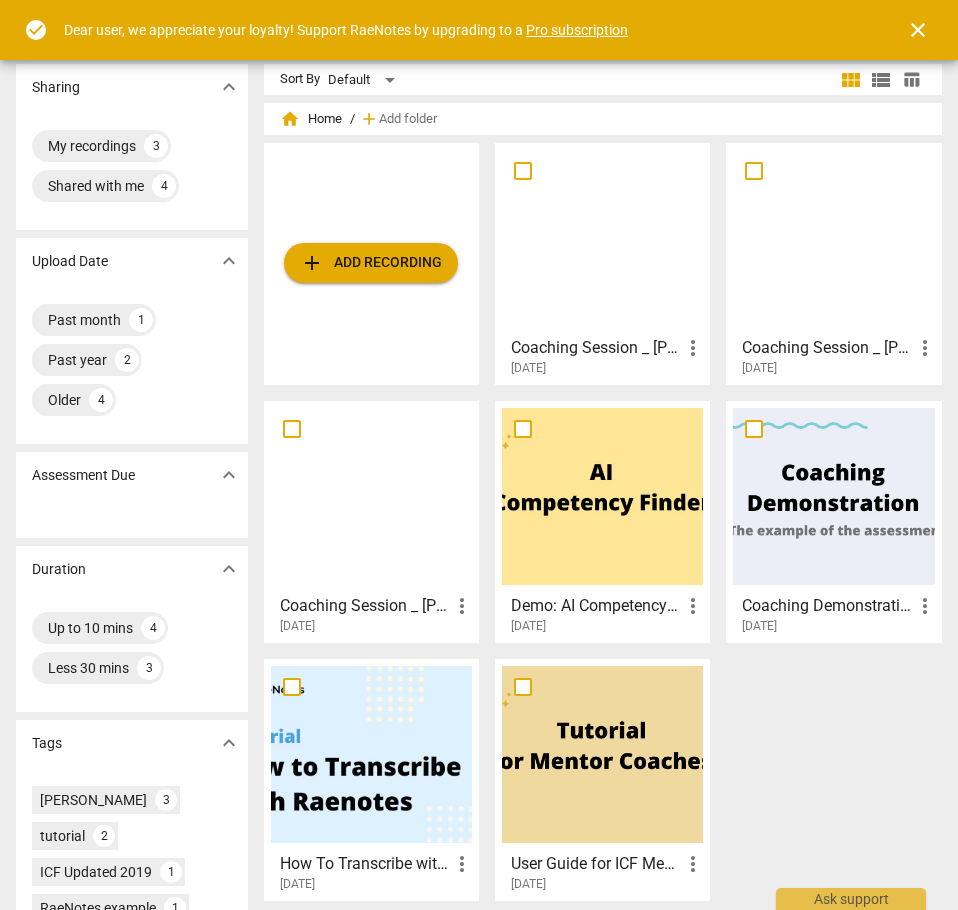 click at bounding box center [602, 238] 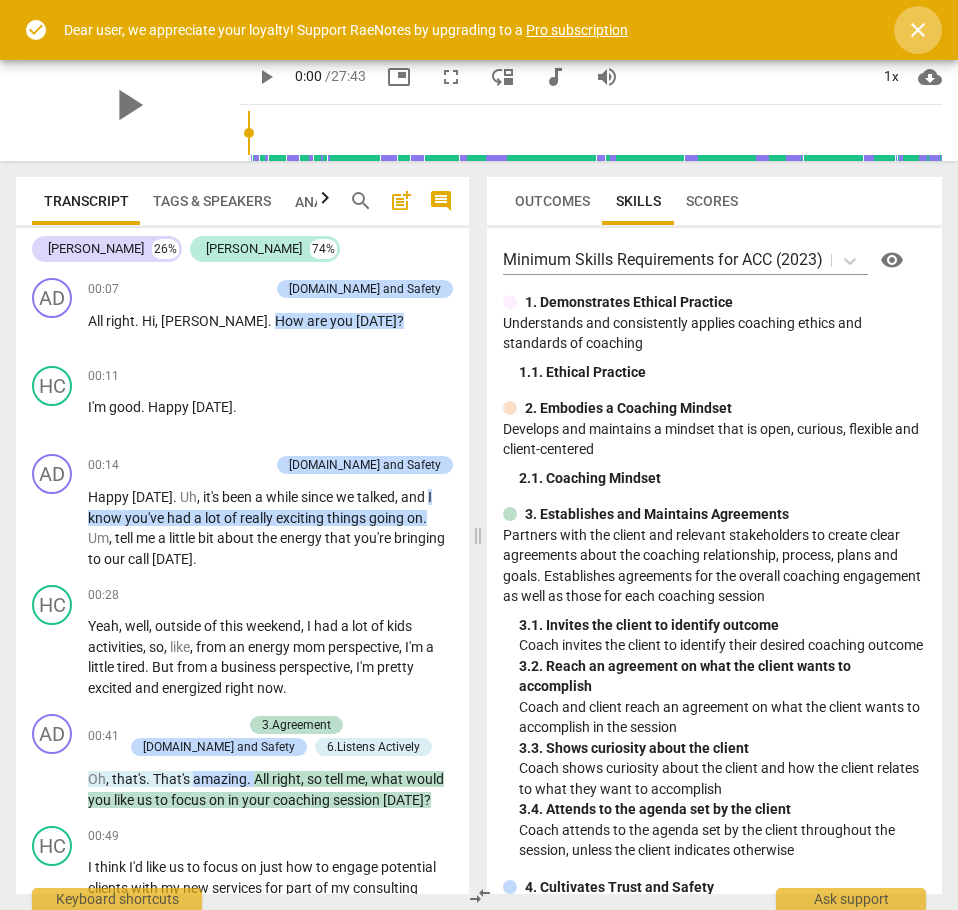 click on "close" at bounding box center (918, 30) 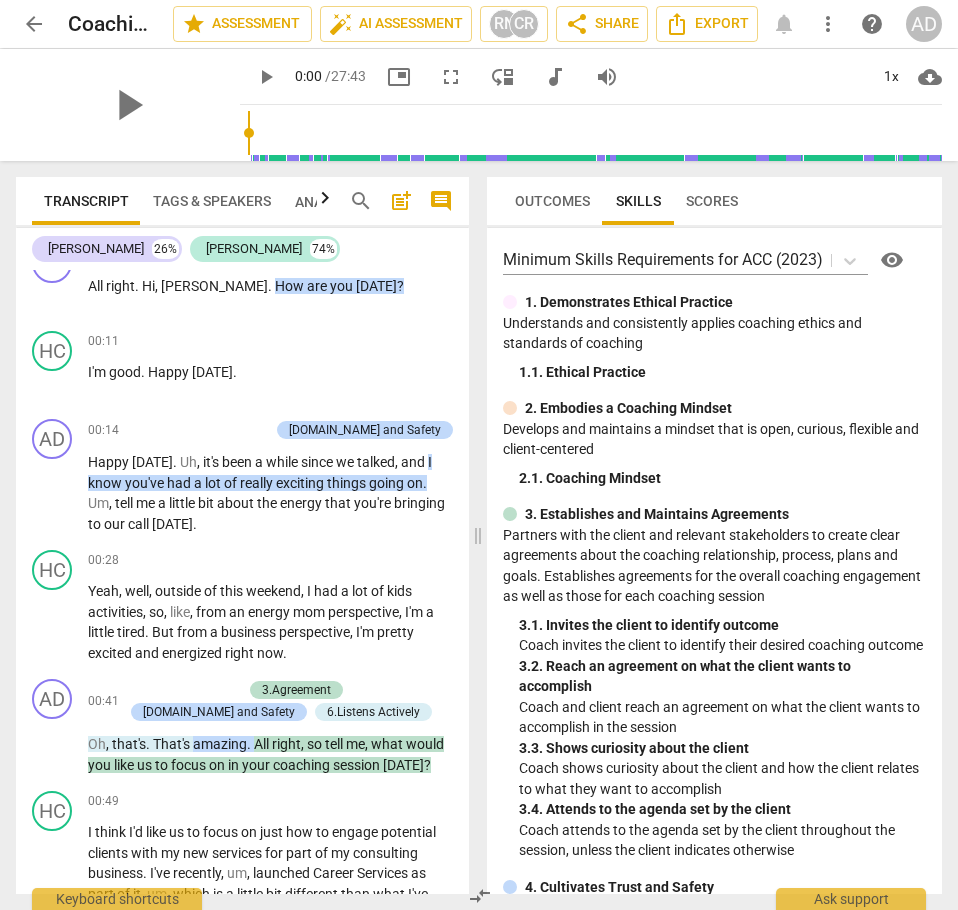 scroll, scrollTop: 0, scrollLeft: 0, axis: both 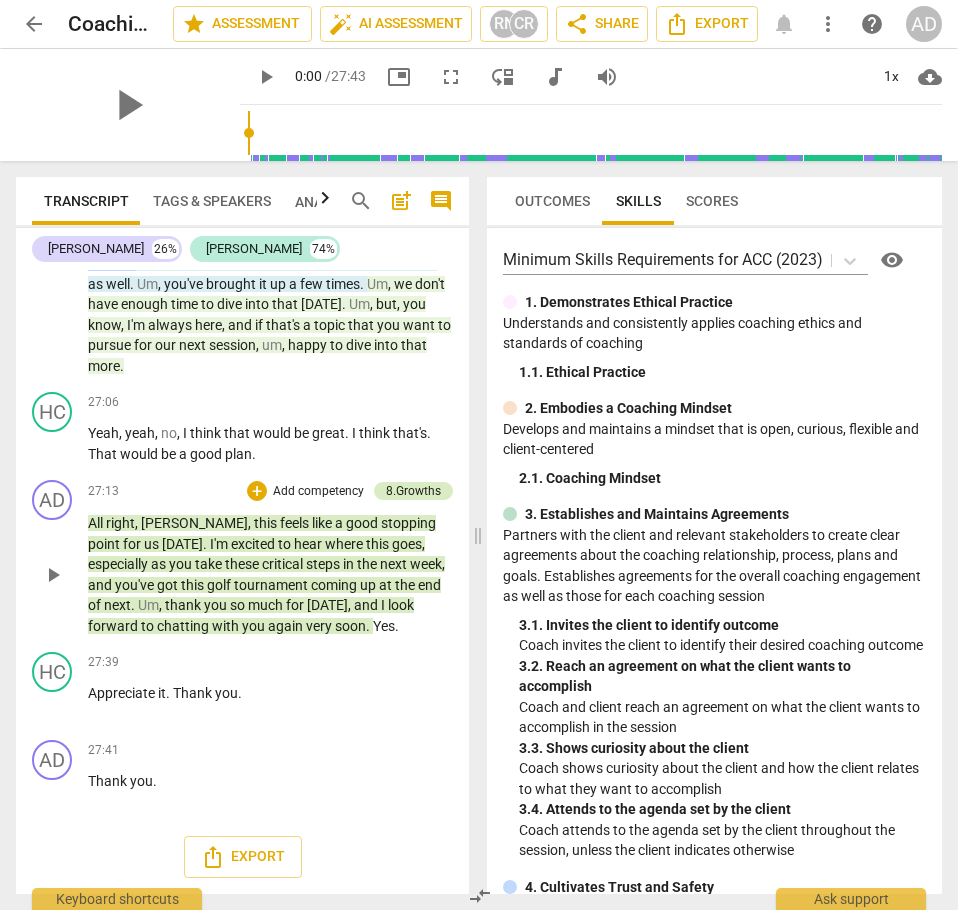 click on "8.Growths" at bounding box center (413, 491) 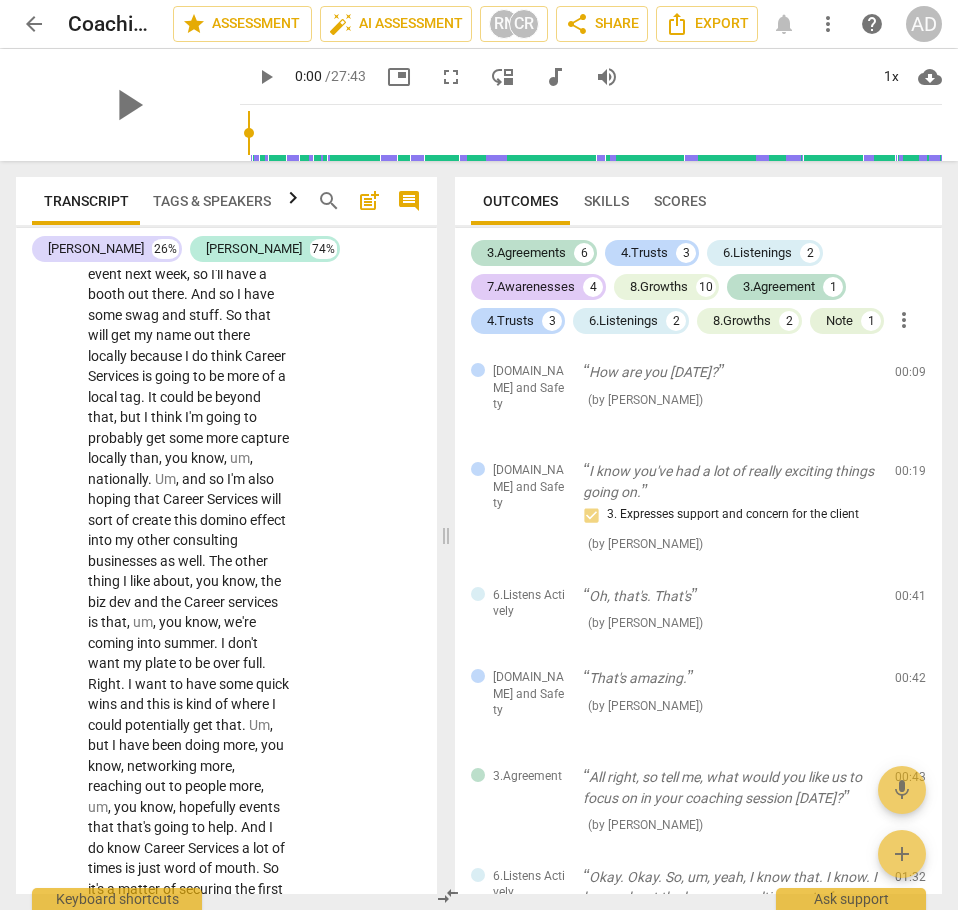 scroll, scrollTop: 18127, scrollLeft: 0, axis: vertical 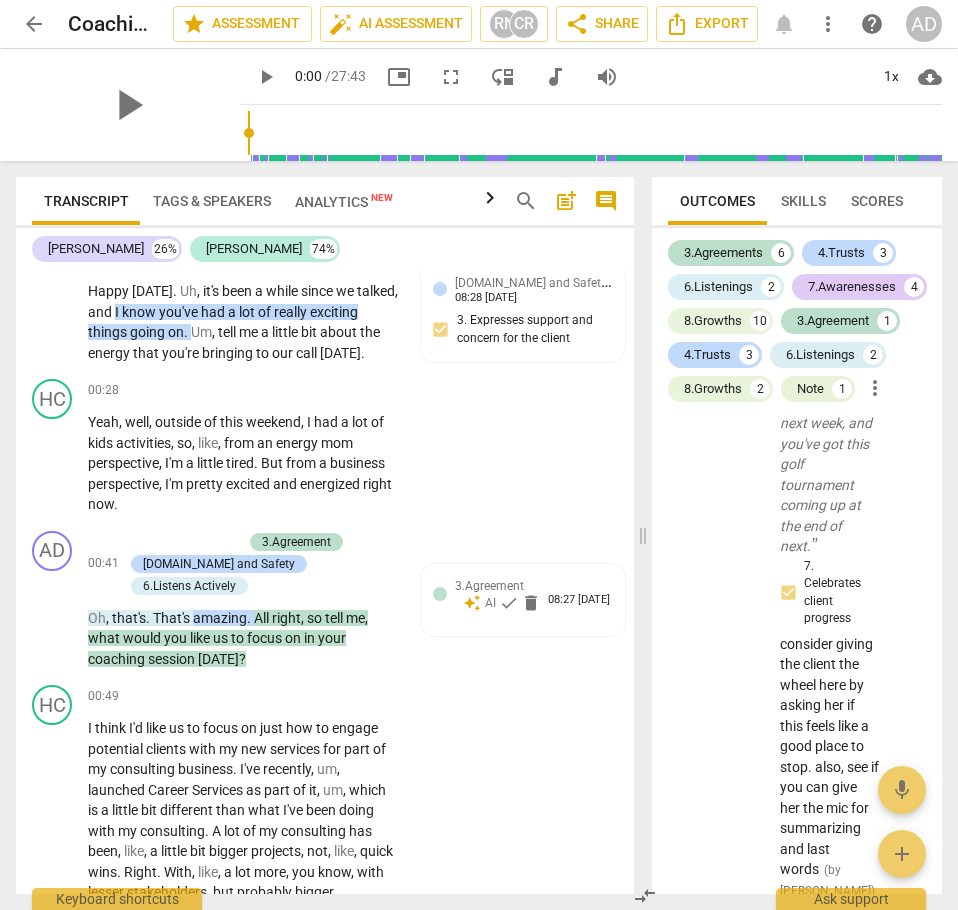 drag, startPoint x: 445, startPoint y: 470, endPoint x: 642, endPoint y: 470, distance: 197 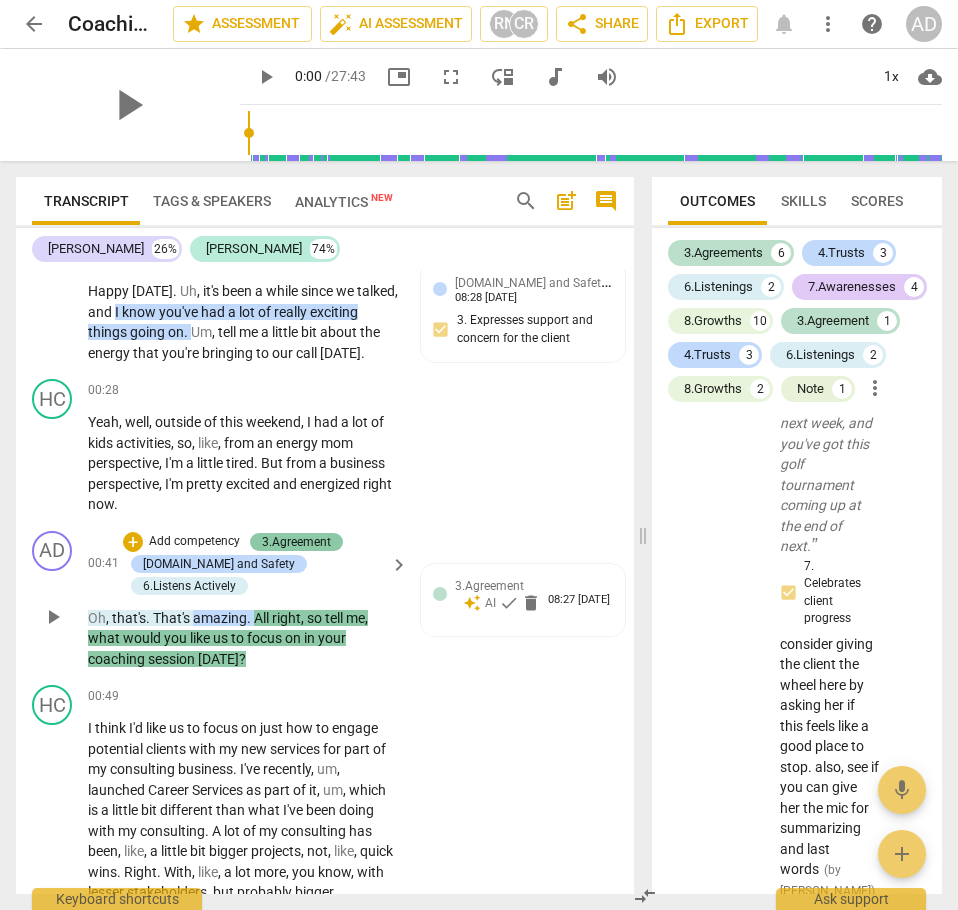 click on "3.Agreement" at bounding box center (296, 542) 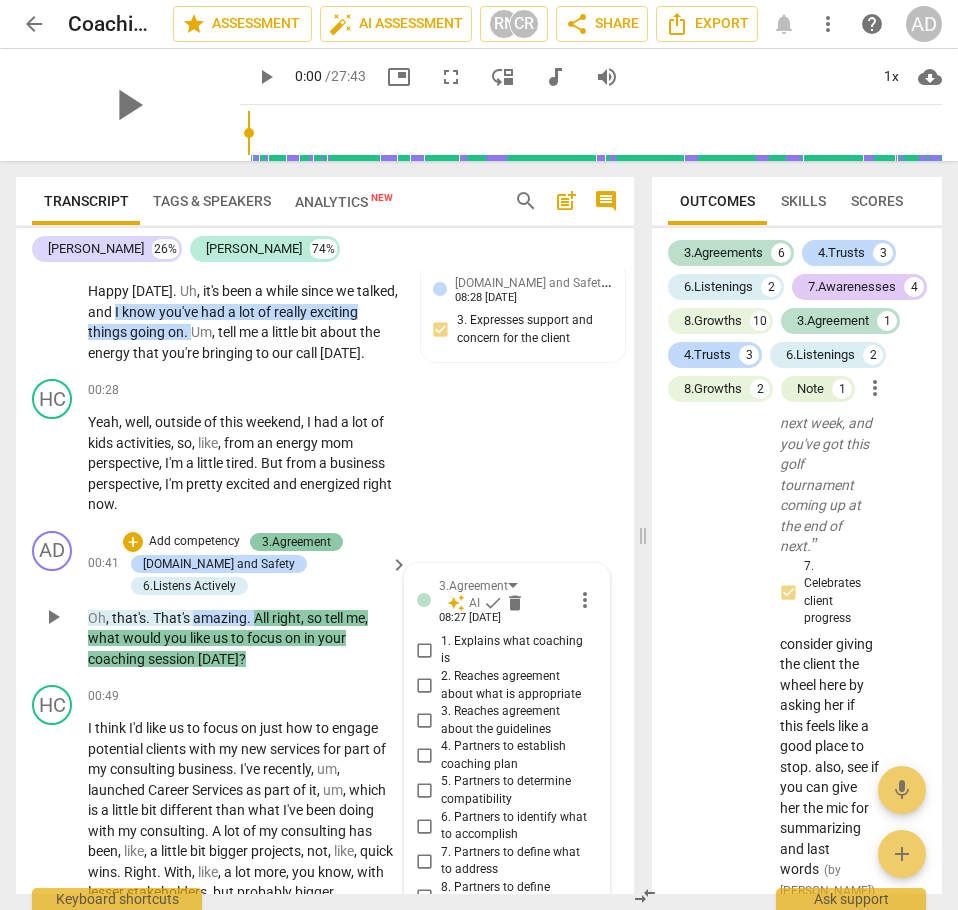 scroll, scrollTop: 697, scrollLeft: 0, axis: vertical 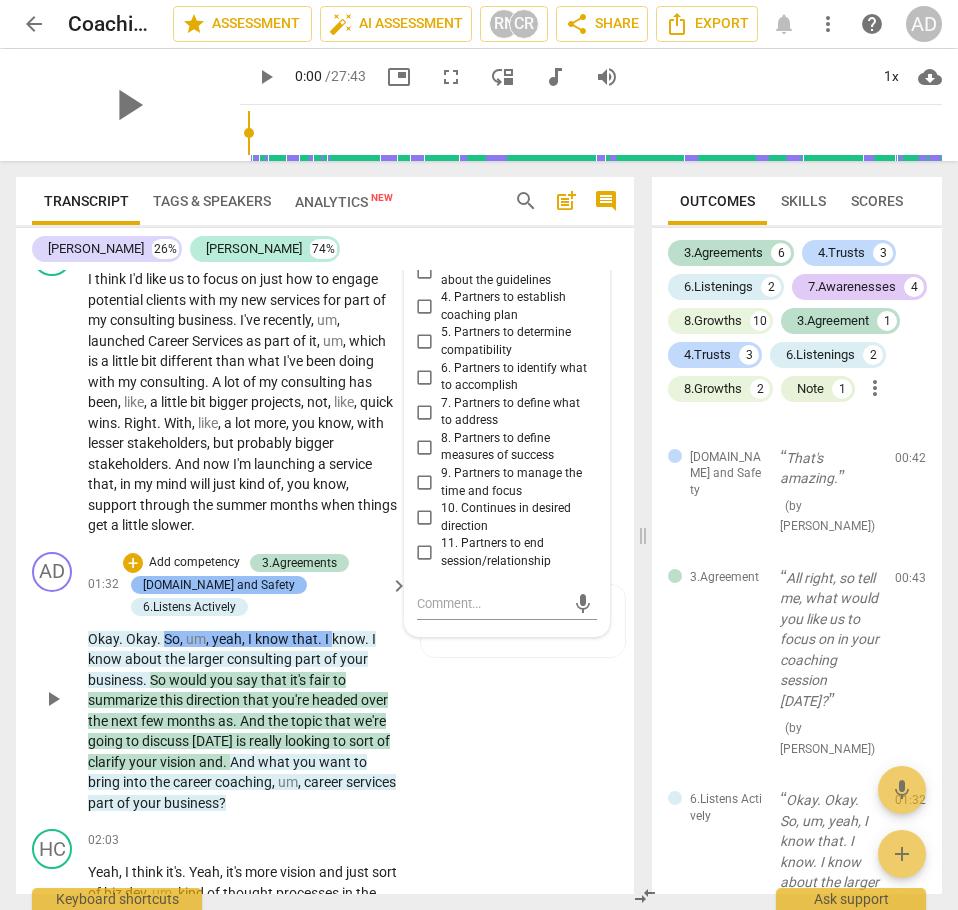 click on "[DOMAIN_NAME] and Safety" at bounding box center [219, 585] 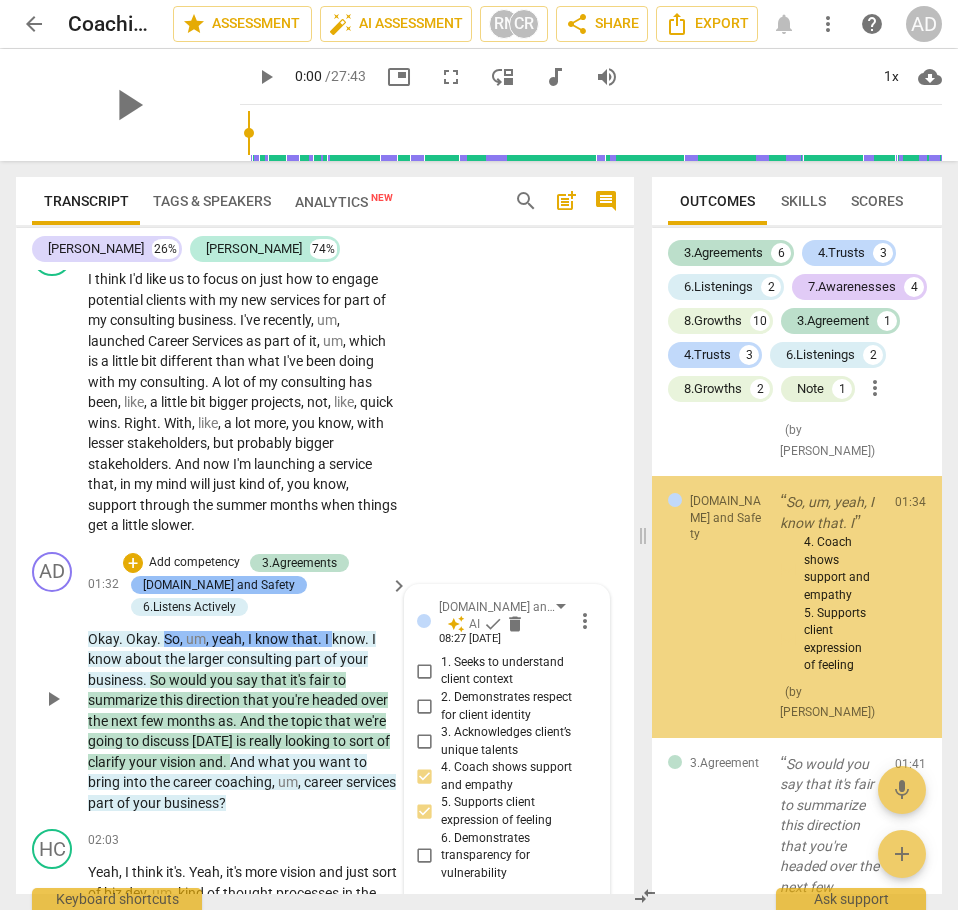 scroll, scrollTop: 1710, scrollLeft: 0, axis: vertical 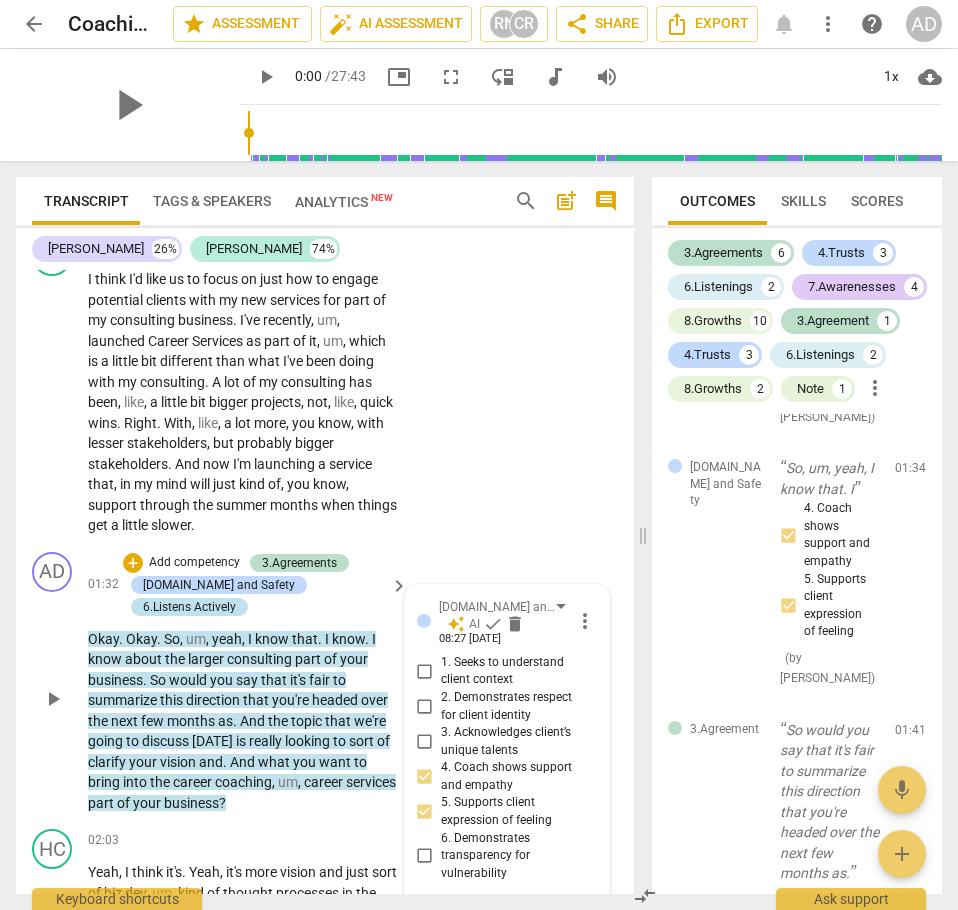click on "6.Listens Actively" at bounding box center [189, 607] 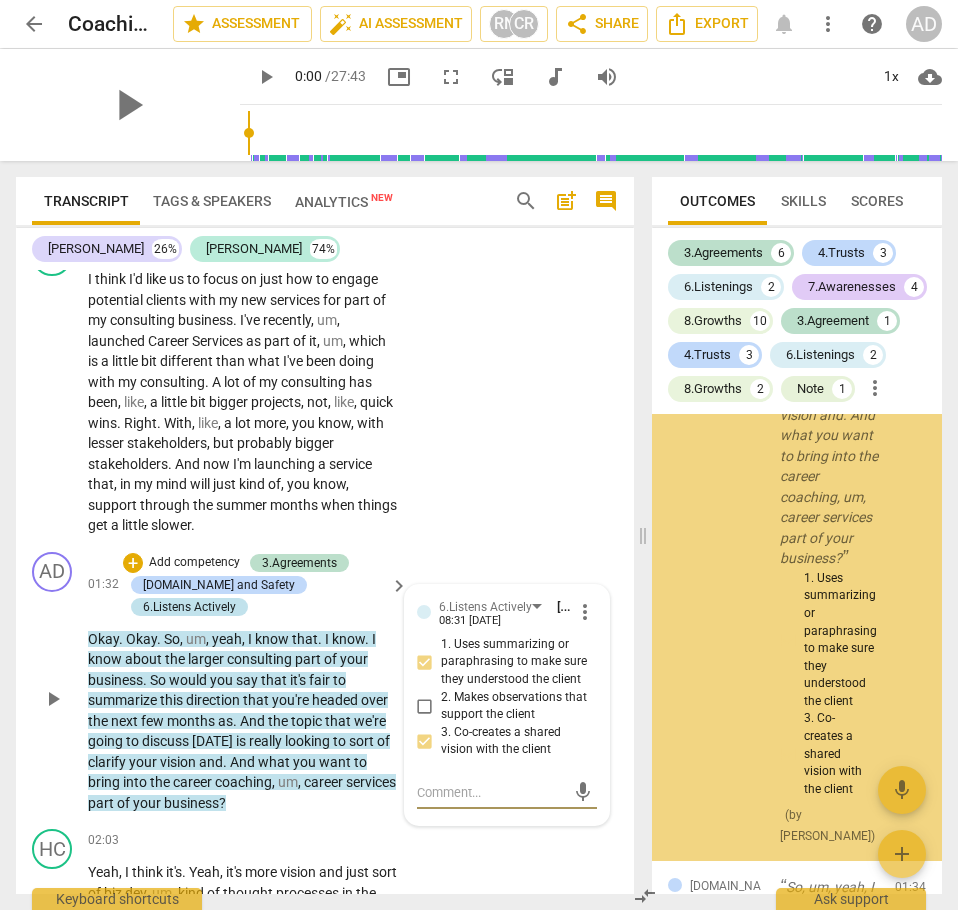 scroll, scrollTop: 1079, scrollLeft: 0, axis: vertical 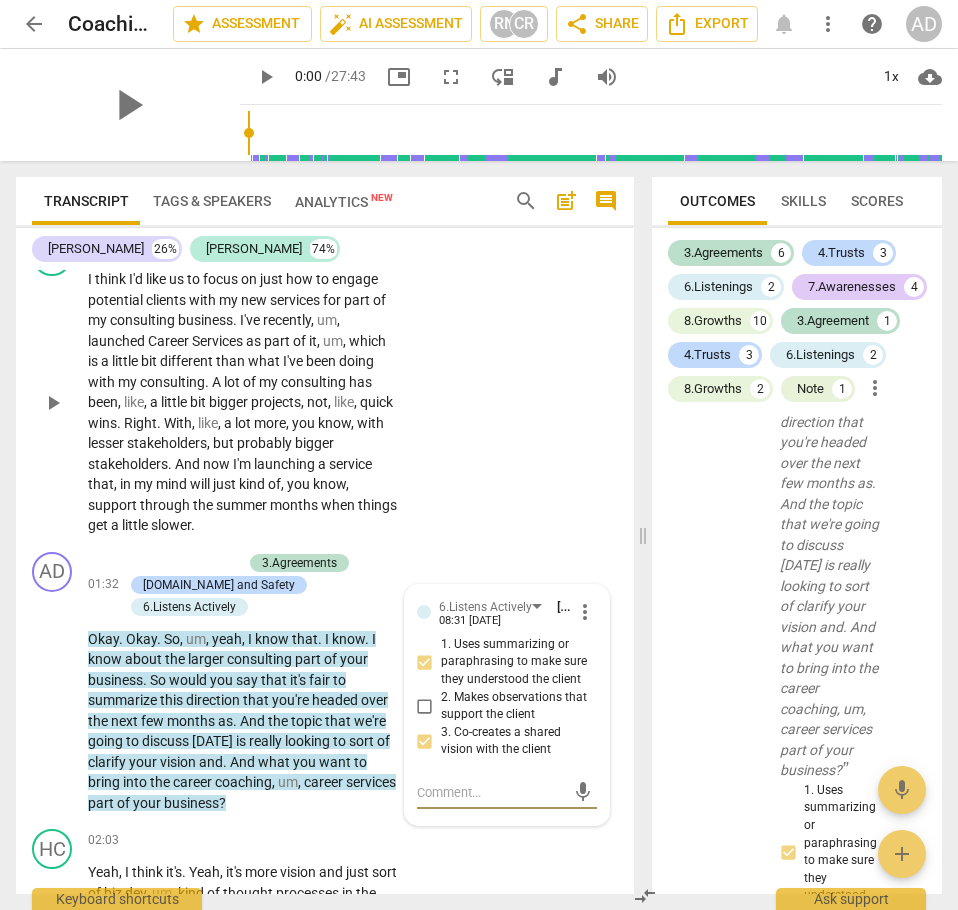 click on "HC play_arrow pause 00:49 + Add competency keyboard_arrow_right I   think   I'd   like   us   to   focus   on   just   how   to   engage   potential   clients   with   my   new   services   for   part   of   my   consulting   business .   I've   recently ,   um ,   launched   Career   Services   as   part   of   it ,   um ,   which   is   a   little   bit   different   than   what   I've   been   doing   with   my   consulting .   A   lot   of   my   consulting   has   been ,   like ,   a   little   bit   bigger   projects ,   not ,   like ,   quick   wins .   Right .   With ,   like ,   a   lot   more ,   you   know ,   with   lesser   stakeholders ,   but   probably   bigger   stakeholders .   And   now   I'm   launching   a   service   that ,   in   my   mind   will   just   kind   of ,   you   know ,   support   through   the   summer   months   when   things   get   a   little   slower ." at bounding box center [325, 386] 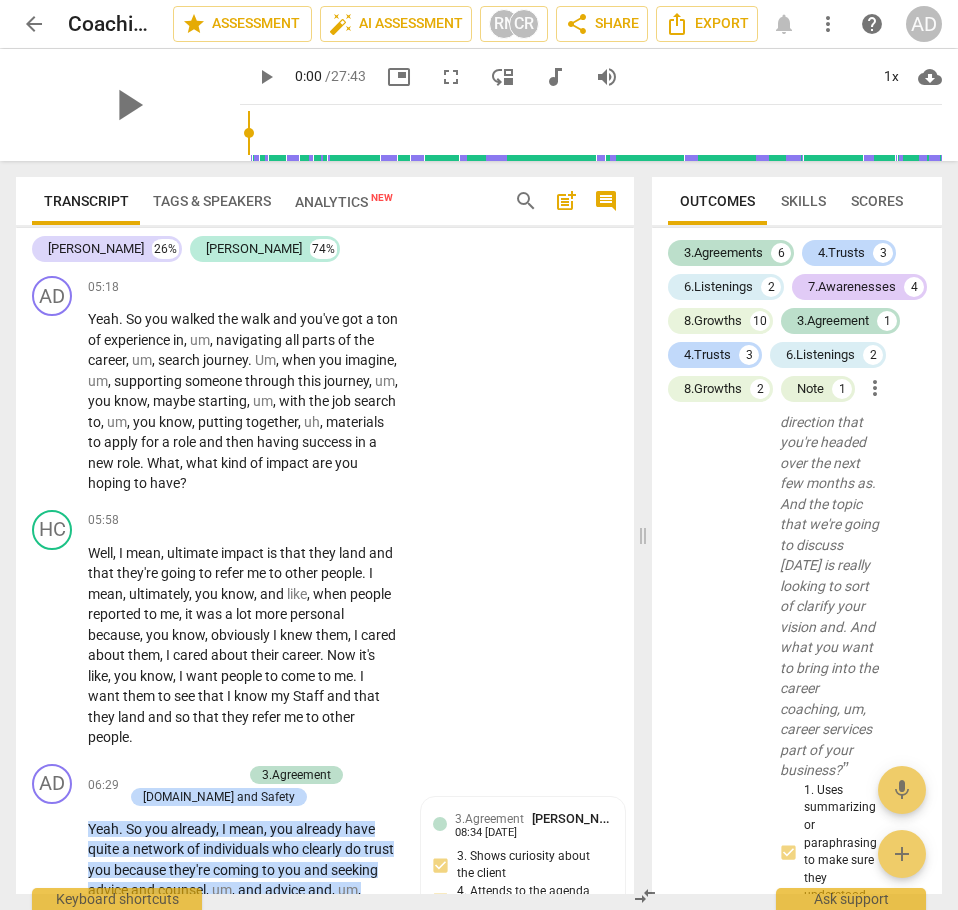 scroll, scrollTop: 2800, scrollLeft: 0, axis: vertical 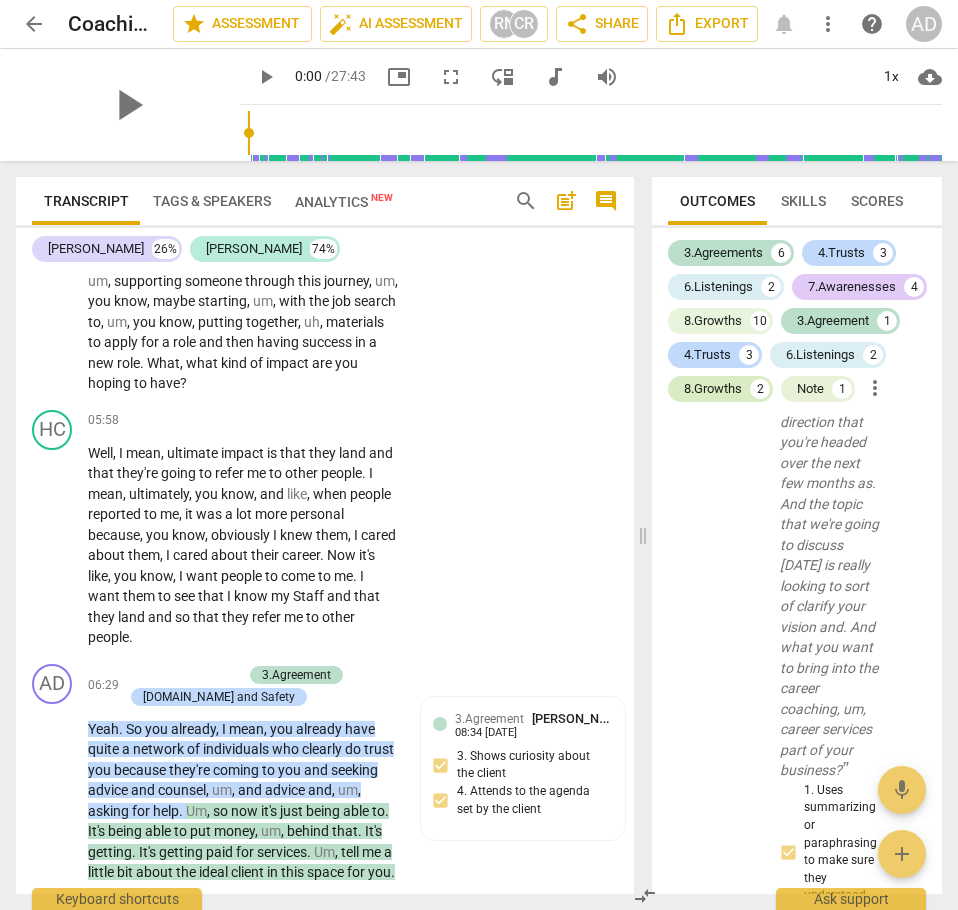click on "8.Growths" at bounding box center (713, 389) 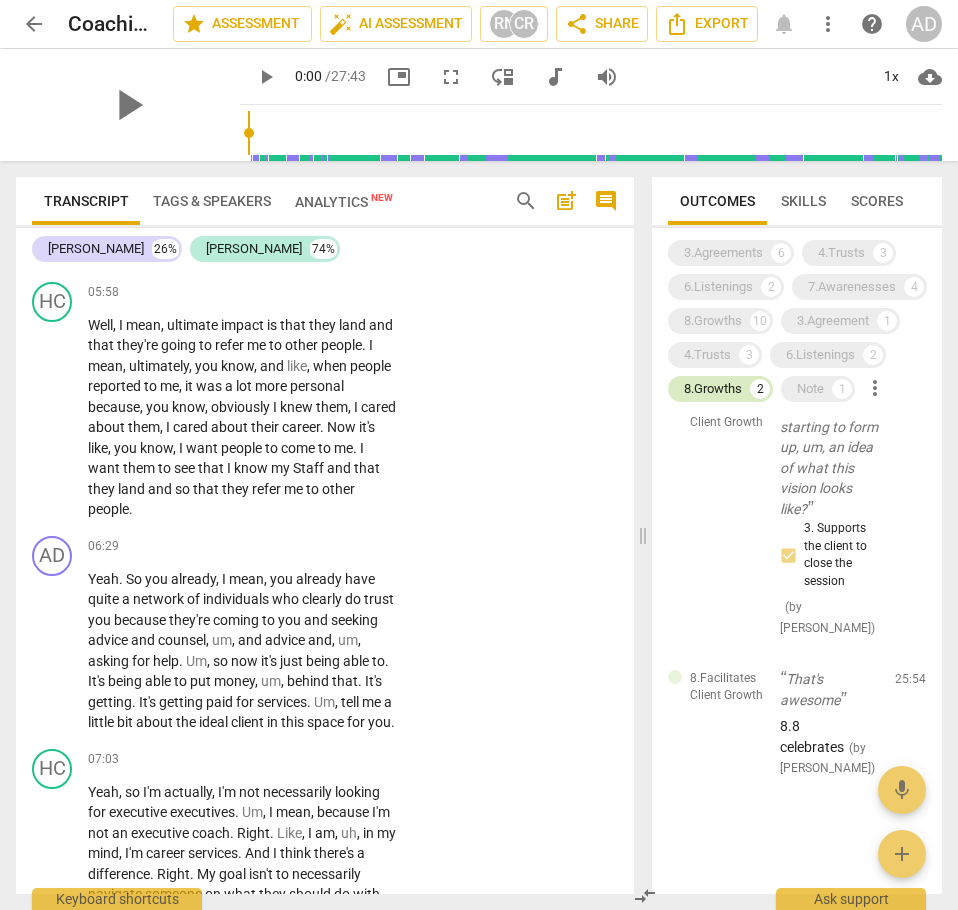 scroll, scrollTop: 89, scrollLeft: 0, axis: vertical 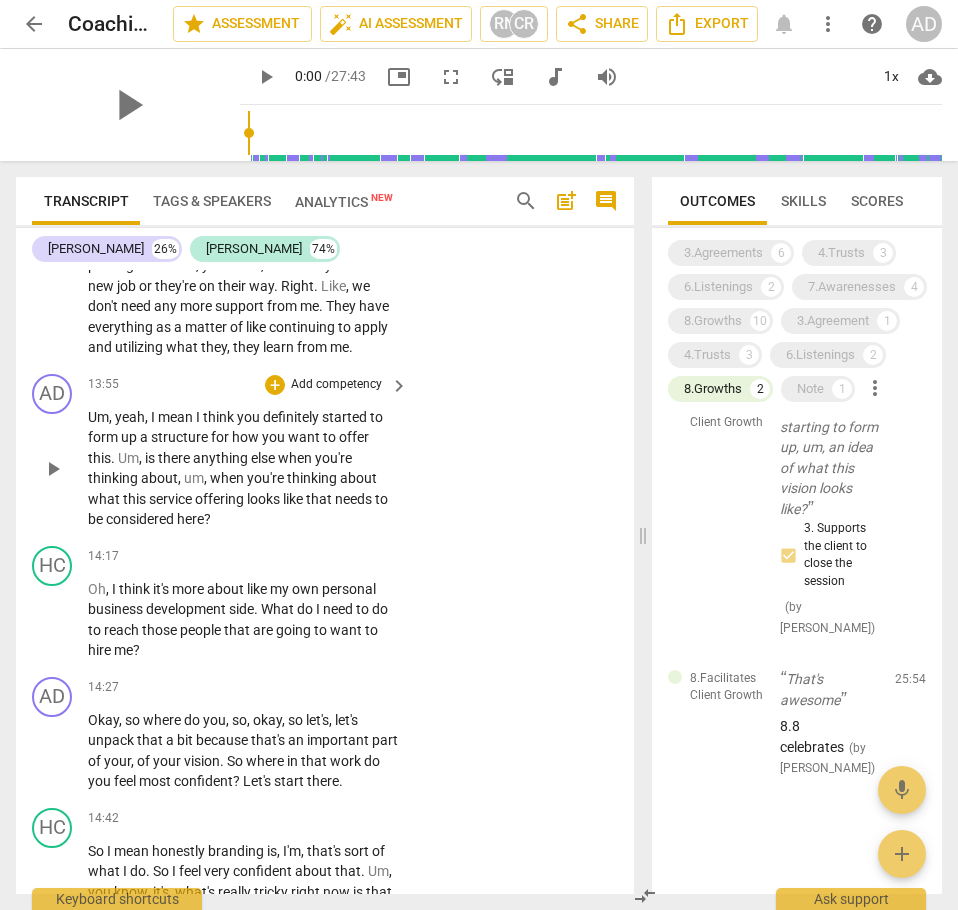click on "you" at bounding box center (250, 417) 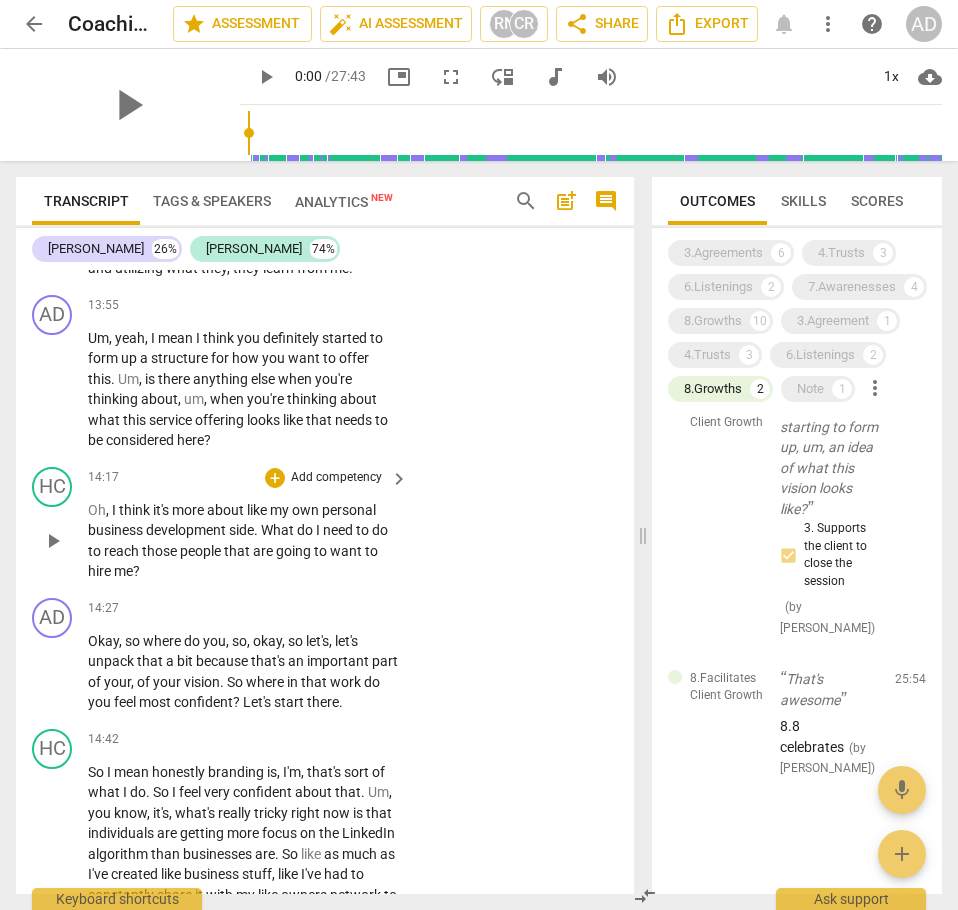 scroll, scrollTop: 6156, scrollLeft: 0, axis: vertical 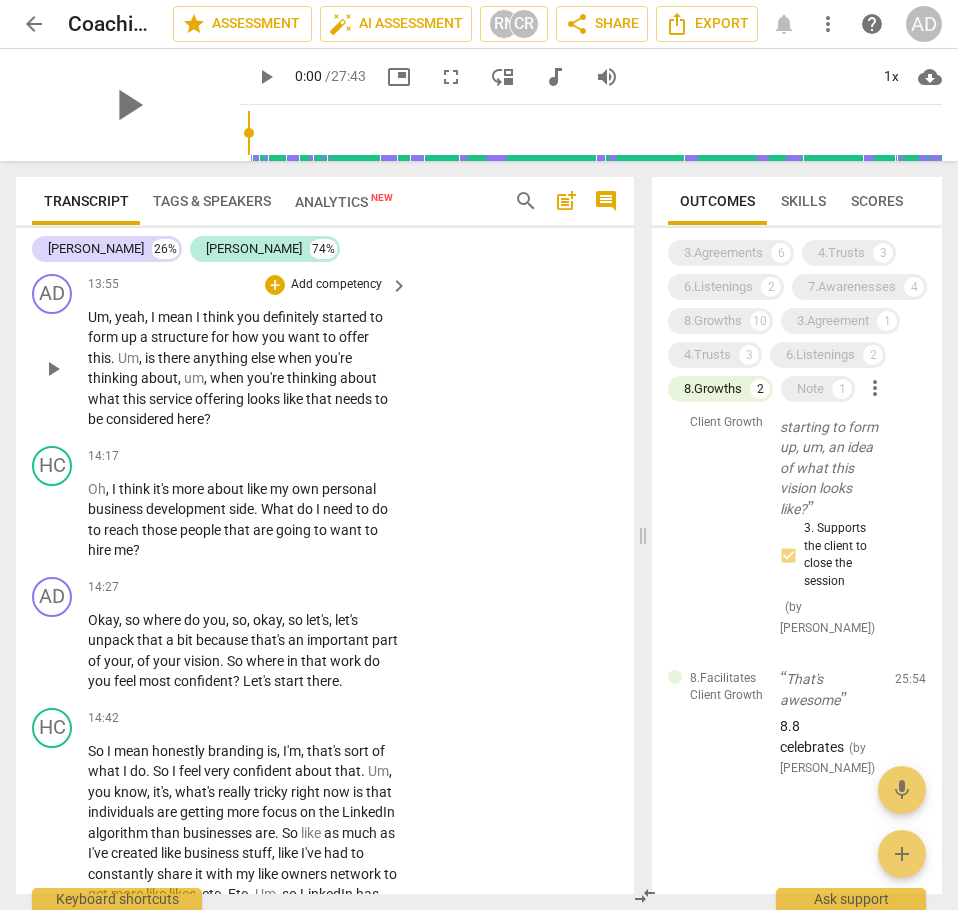 click on "when" at bounding box center (228, 378) 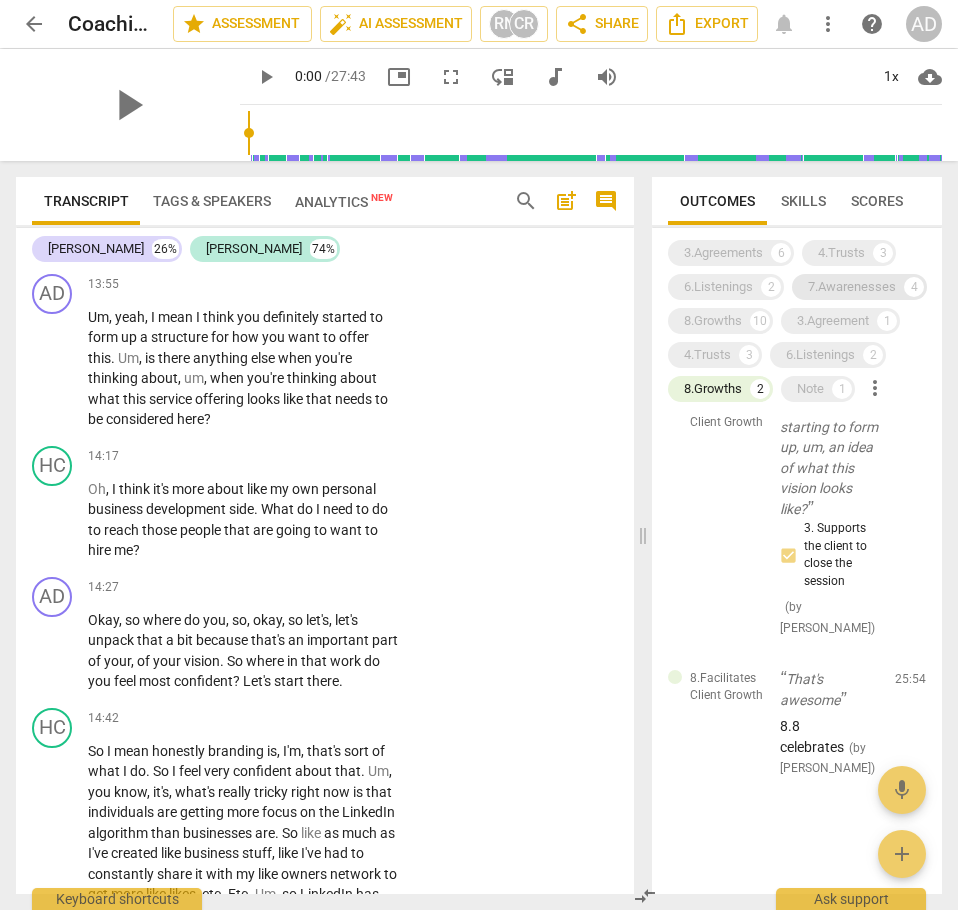 click on "7.Awarenesses" at bounding box center [852, 287] 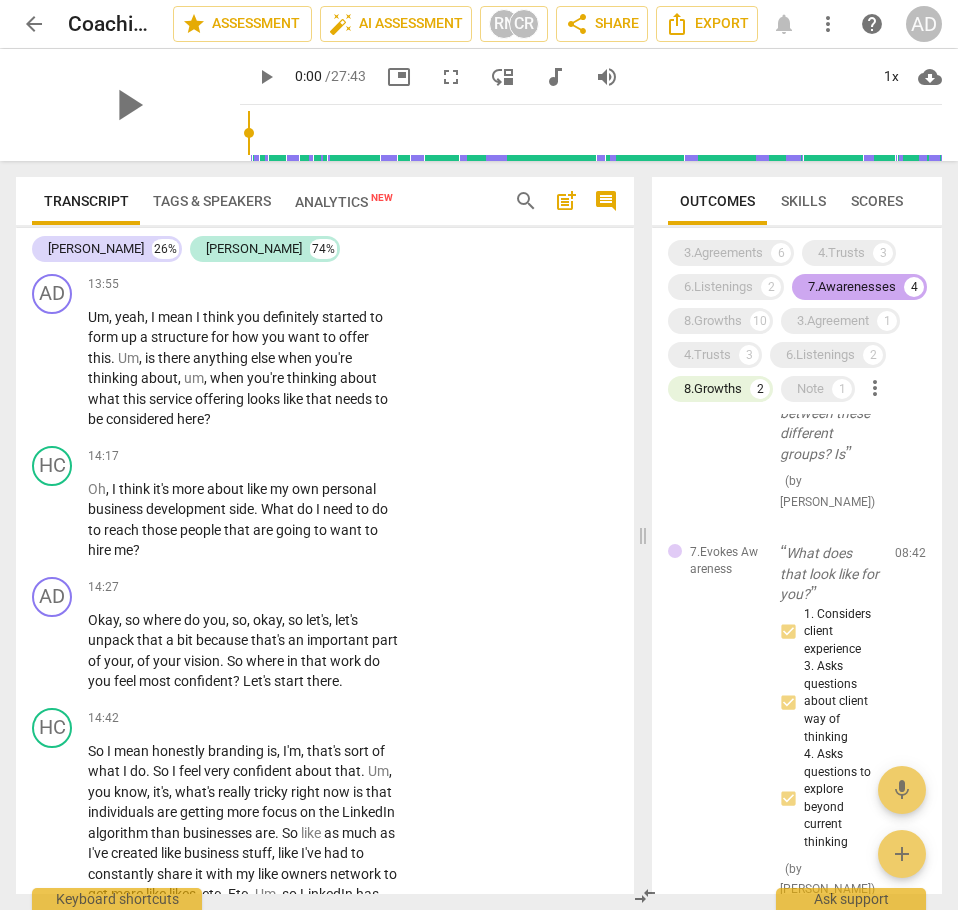 scroll, scrollTop: 6157, scrollLeft: 0, axis: vertical 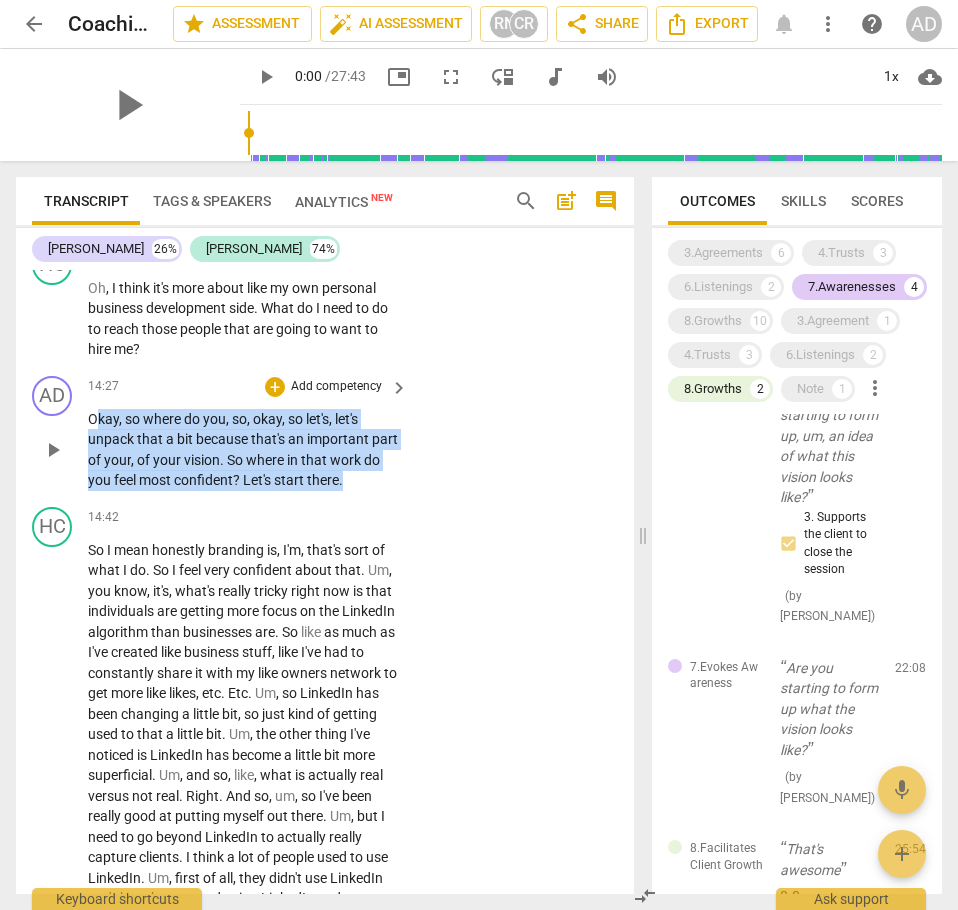 drag, startPoint x: 94, startPoint y: 539, endPoint x: 374, endPoint y: 610, distance: 288.86157 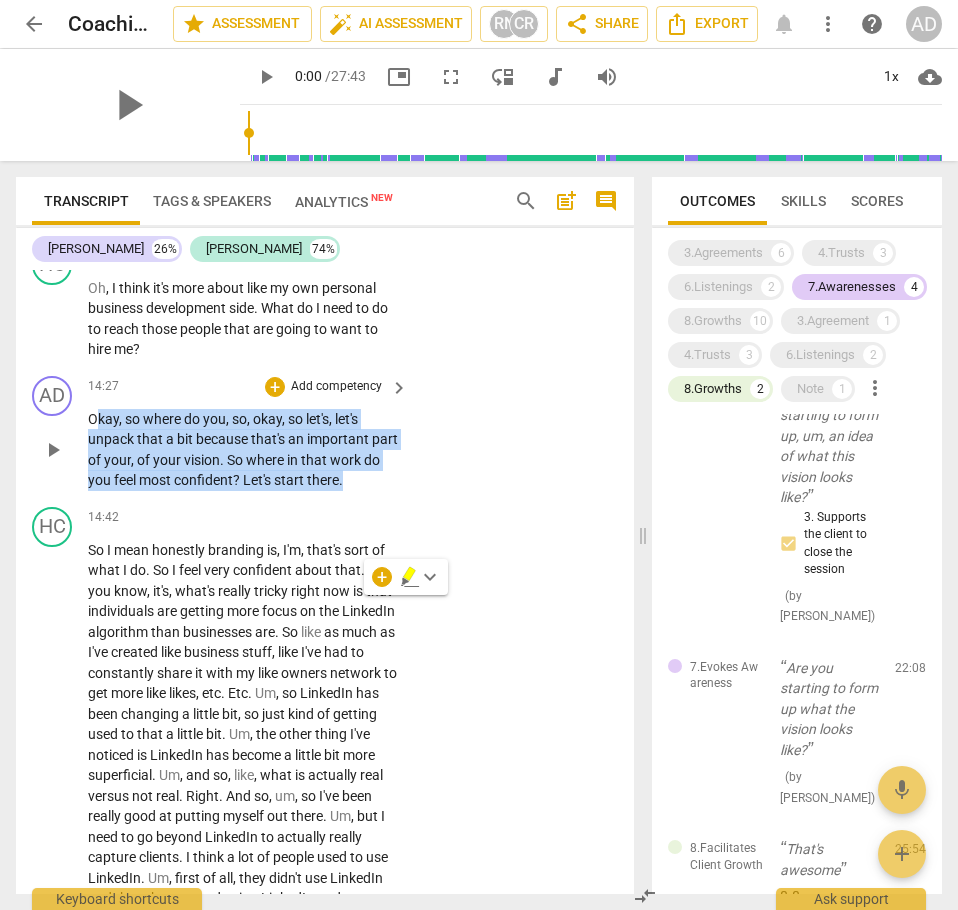 click on "Okay ,   so   where   do   you ,   so ,   okay ,   so   let's ,   let's   unpack   that   a   bit   because   that's   an   important   part   of   your ,   of   your   vision .   So   where   in   that   work   do   you   feel   most   confident ?   Let's   start   there ." at bounding box center [243, 450] 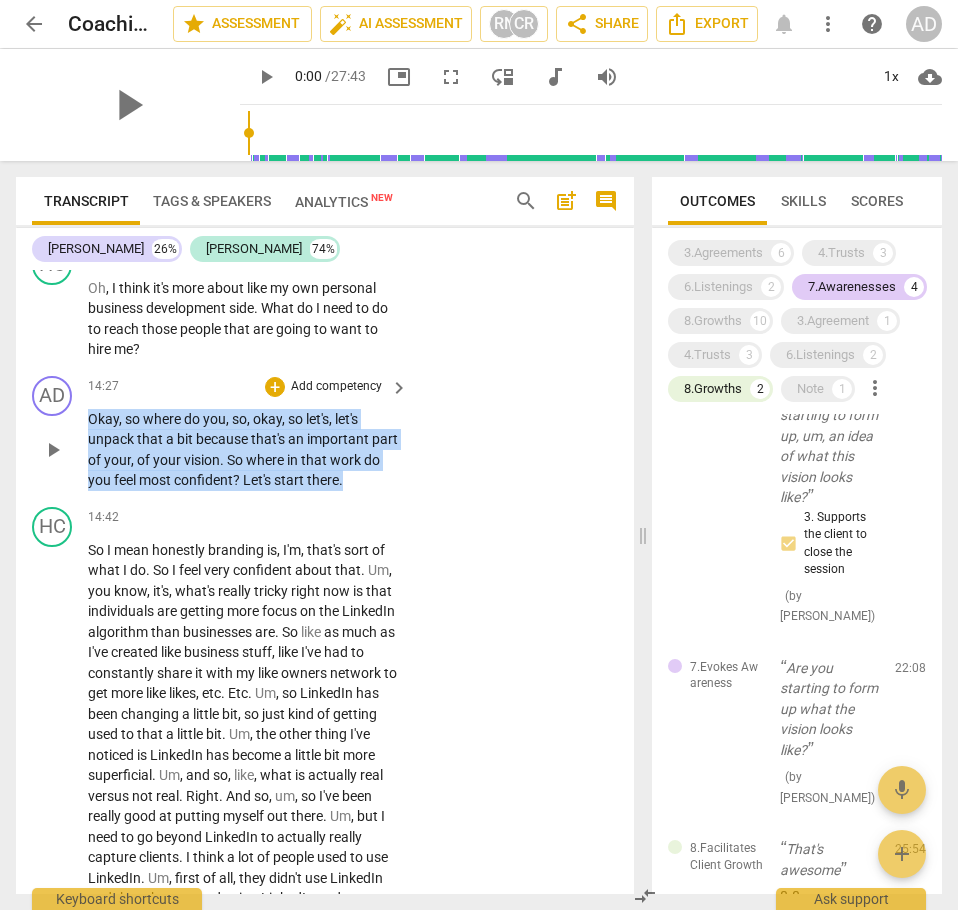 drag, startPoint x: 368, startPoint y: 606, endPoint x: 90, endPoint y: 541, distance: 285.4978 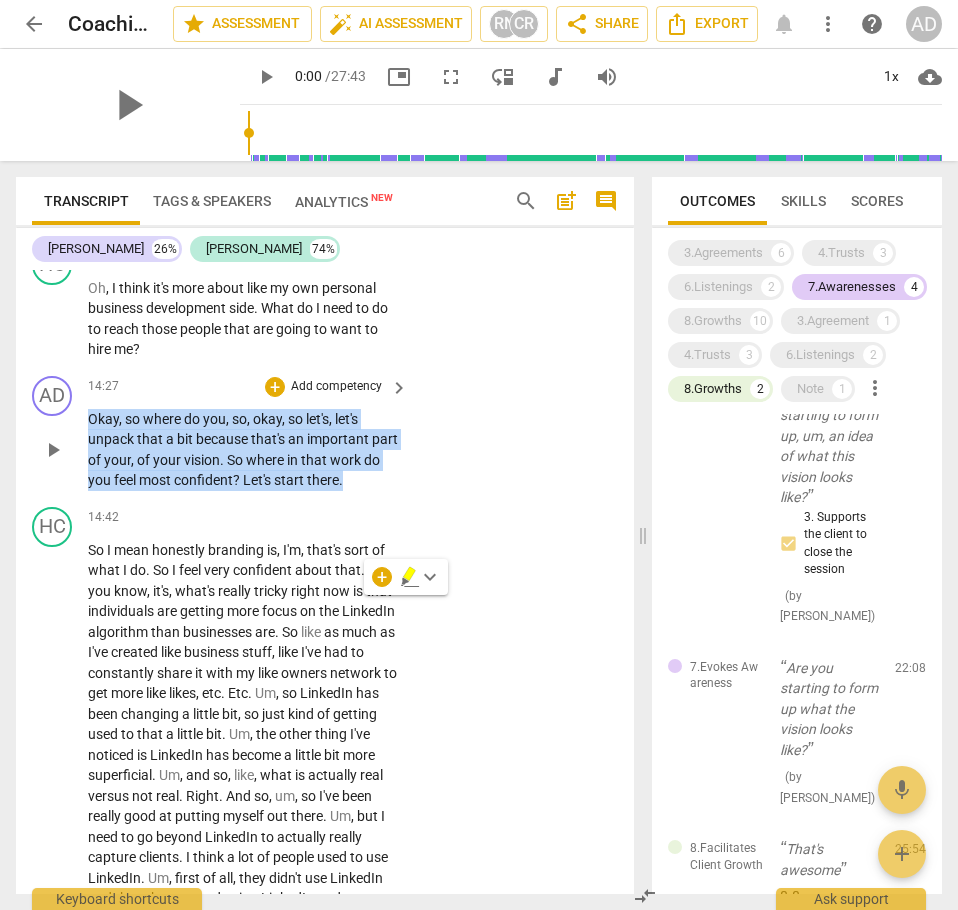 click on "Okay ,   so   where   do   you ,   so ,   okay ,   so   let's ,   let's   unpack   that   a   bit   because   that's   an   important   part   of   your ,   of   your   vision .   So   where   in   that   work   do   you   feel   most   confident ?   Let's   start   there ." at bounding box center [243, 450] 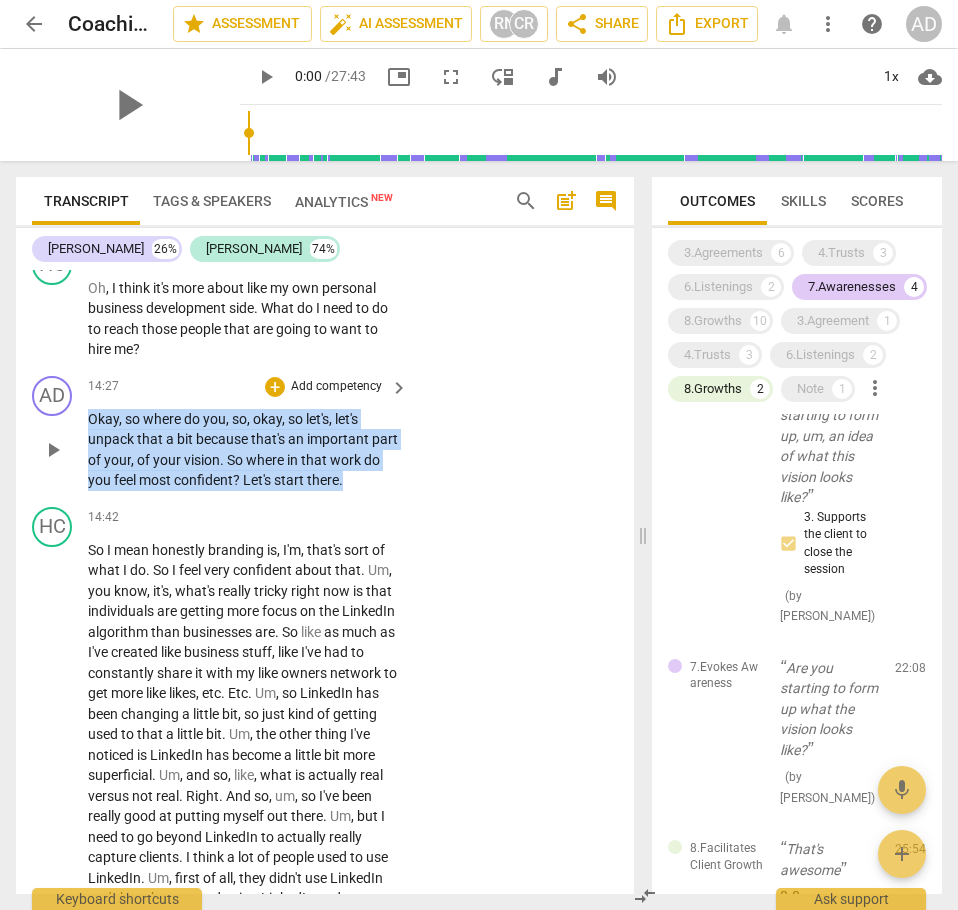 drag, startPoint x: 89, startPoint y: 541, endPoint x: 363, endPoint y: 604, distance: 281.1494 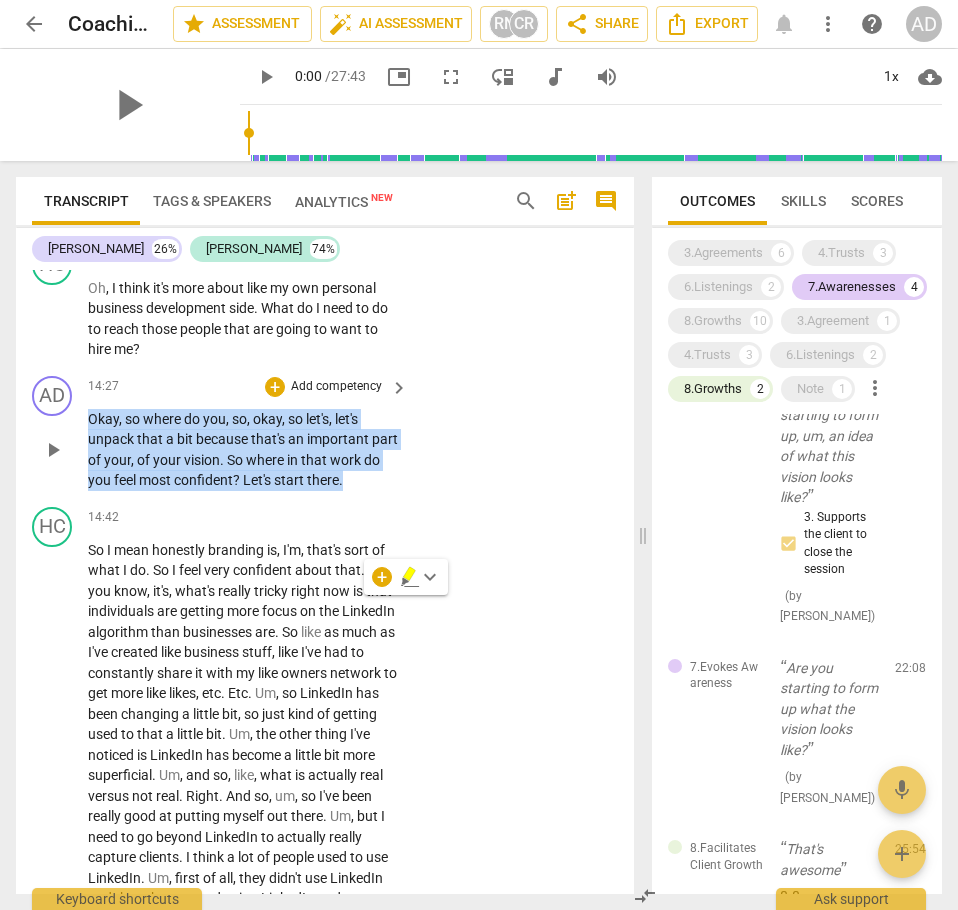 click on "Let's" at bounding box center [258, 480] 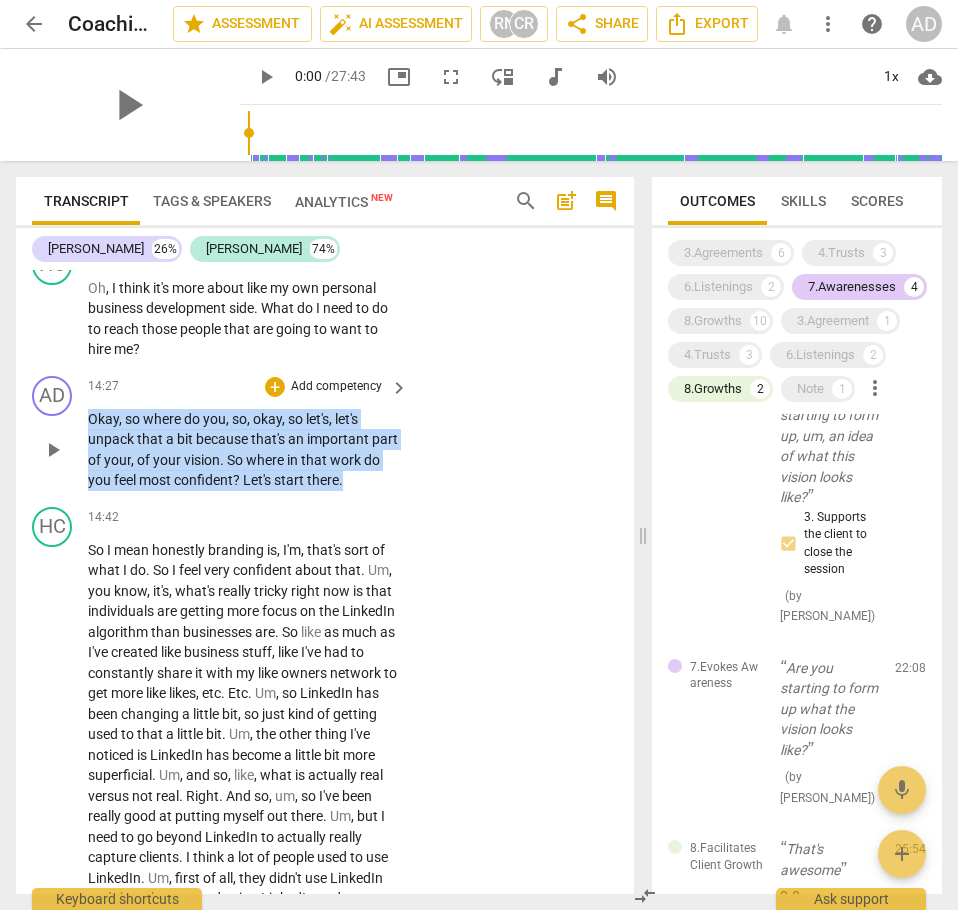 drag, startPoint x: 90, startPoint y: 539, endPoint x: 401, endPoint y: 611, distance: 319.22562 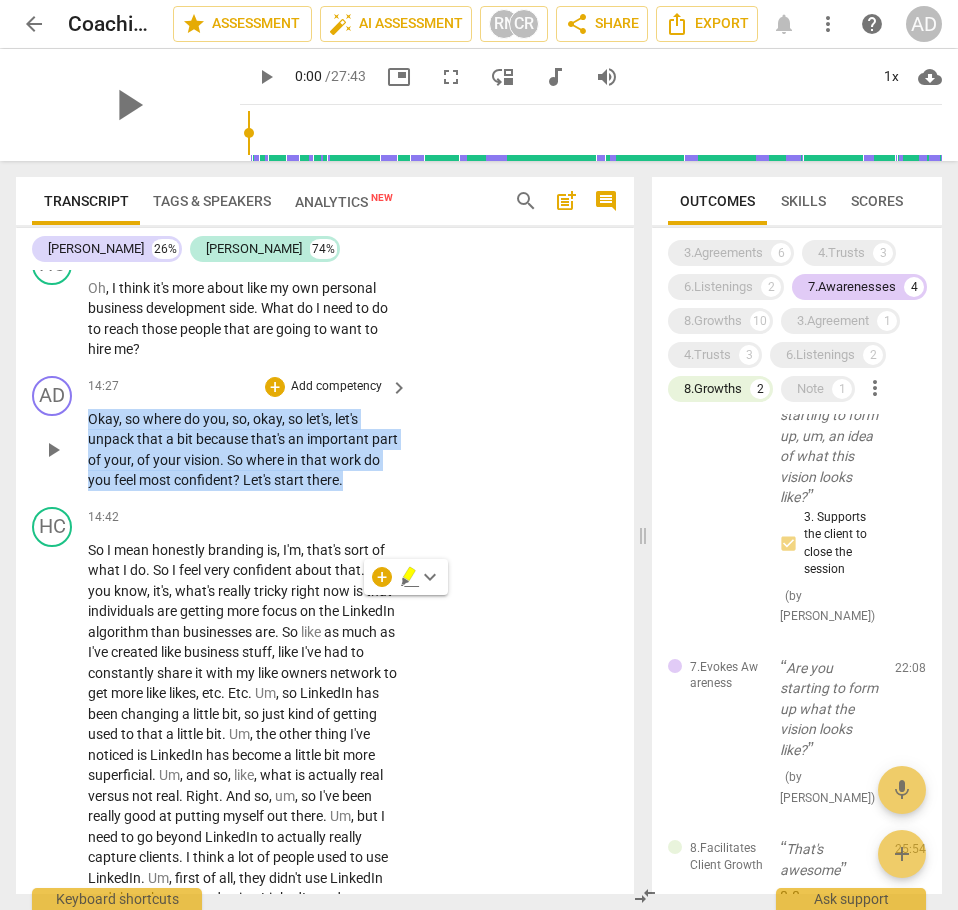 click on "confident" at bounding box center (203, 480) 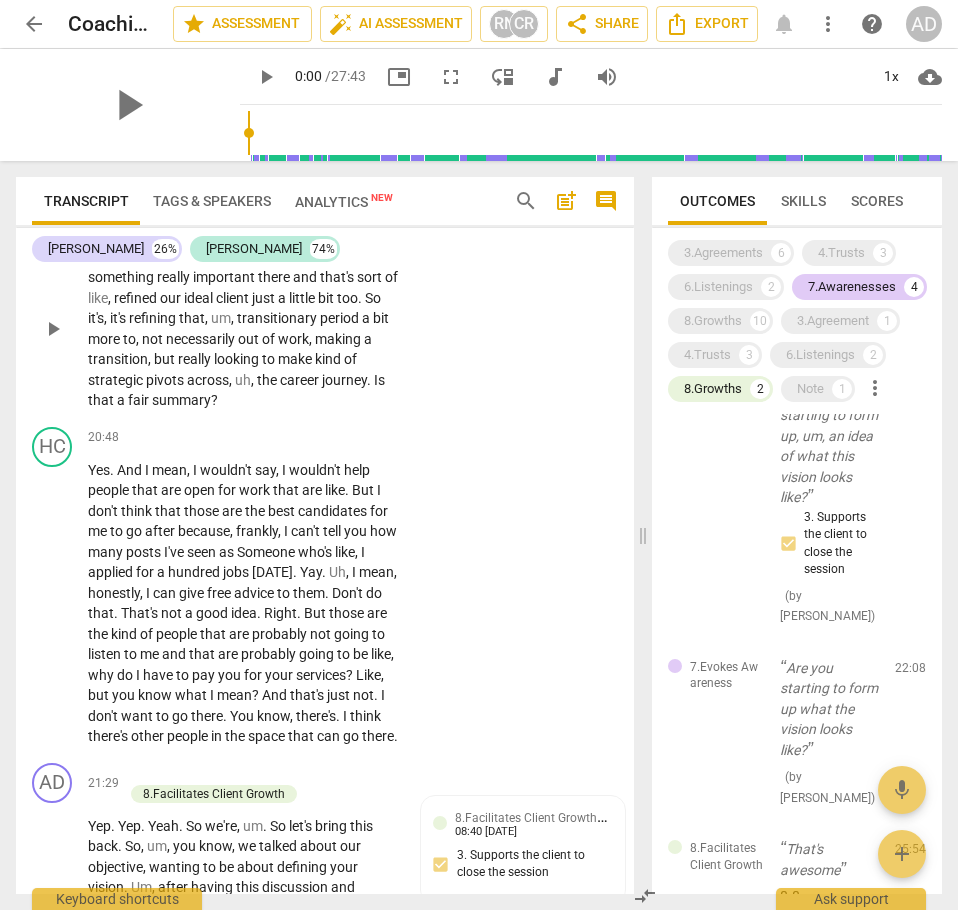 scroll, scrollTop: 8757, scrollLeft: 0, axis: vertical 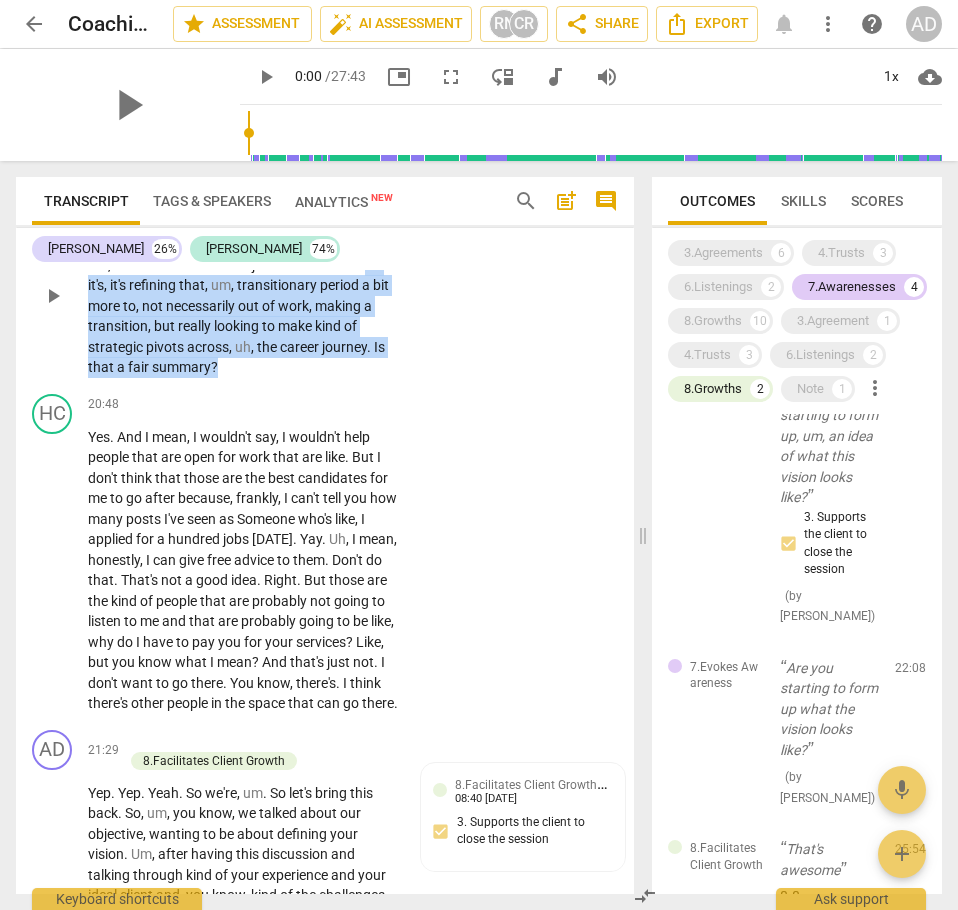 drag, startPoint x: 114, startPoint y: 468, endPoint x: 336, endPoint y: 551, distance: 237.00844 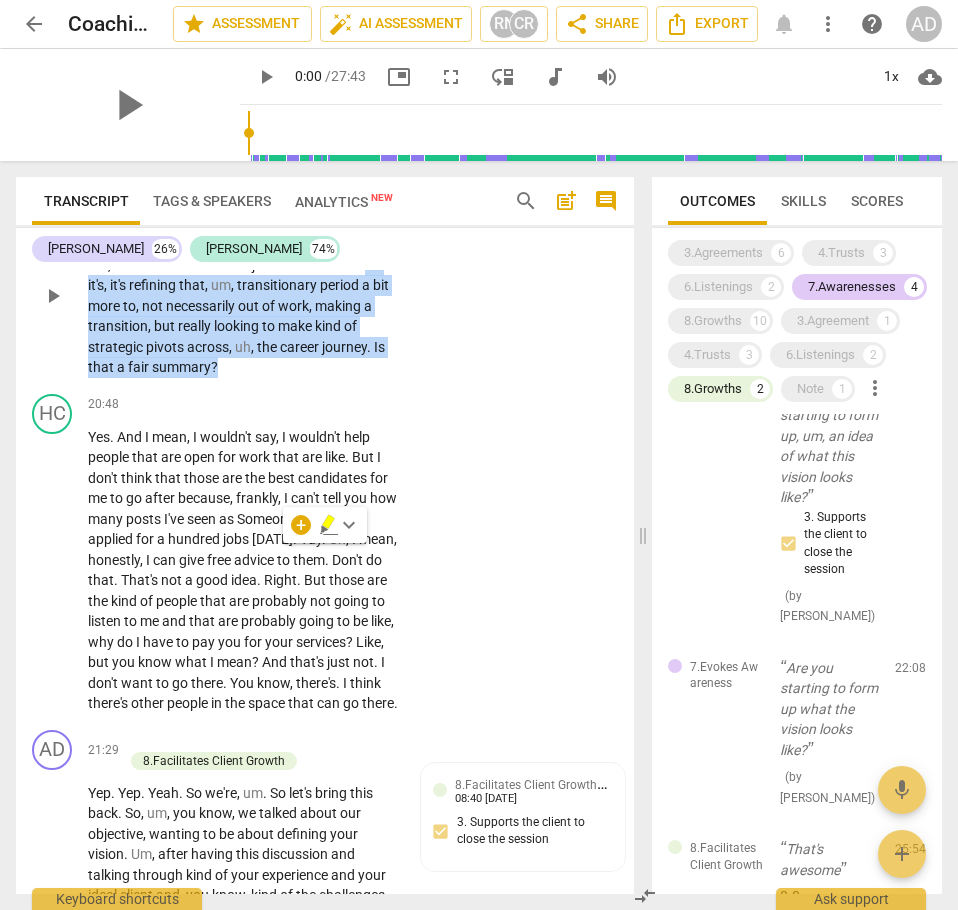 click on "Okay .   So   I   feel   like   we .   I   feel   like   we   actually   hit   on   something   really   important   there   and   that's   sort   of   like ,   refined   our   ideal   client   just   a   little   bit   too .   So   it's ,   it's   refining   that ,   um ,   transitionary   period   a   bit   more   to ,   not   necessarily   out   of   work ,   making   a   transition ,   but   really   looking   to   make   kind   of   strategic   pivots   across ,   uh ,   the   career   journey .   Is   that   a   fair   summary ?" at bounding box center [243, 296] 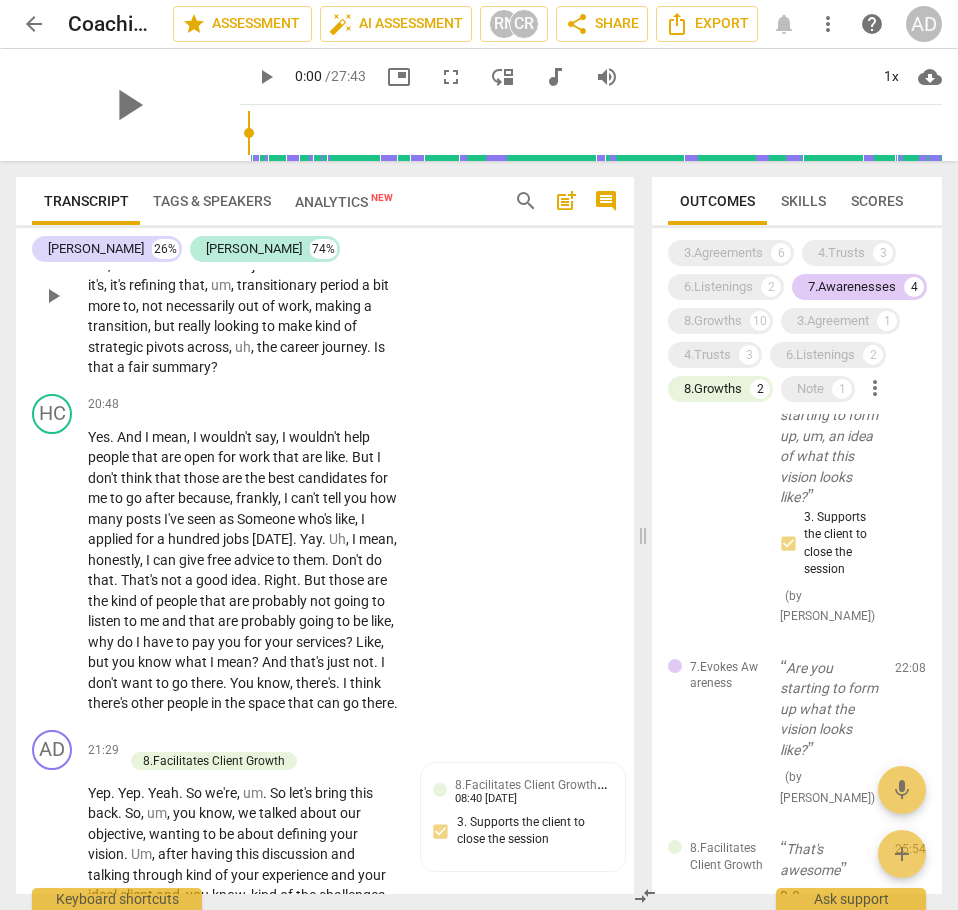 click on "Okay .   So   I   feel   like   we .   I   feel   like   we   actually   hit   on   something   really   important   there   and   that's   sort   of   like ,   refined   our   ideal   client   just   a   little   bit   too .   So   it's ,   it's   refining   that ,   um ,   transitionary   period   a   bit   more   to ,   not   necessarily   out   of   work ,   making   a   transition ,   but   really   looking   to   make   kind   of   strategic   pivots   across ,   uh ,   the   career   journey .   Is   that   a   fair   summary ?" at bounding box center (243, 296) 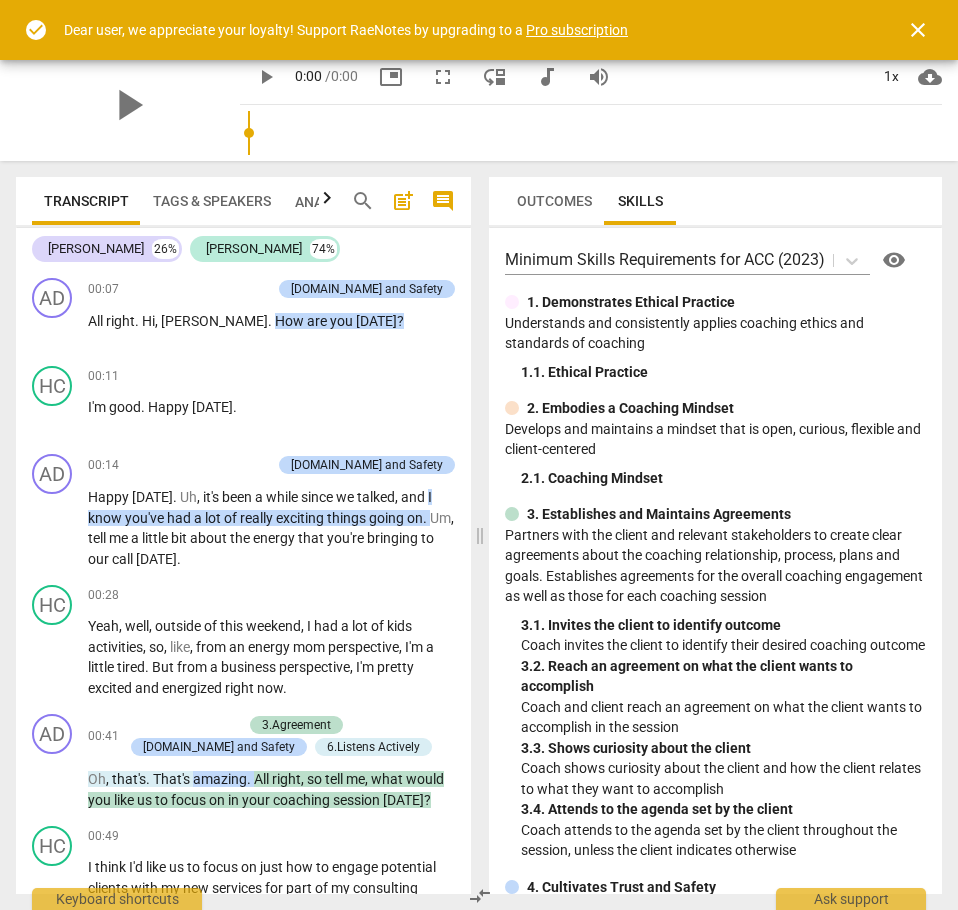 scroll, scrollTop: 0, scrollLeft: 0, axis: both 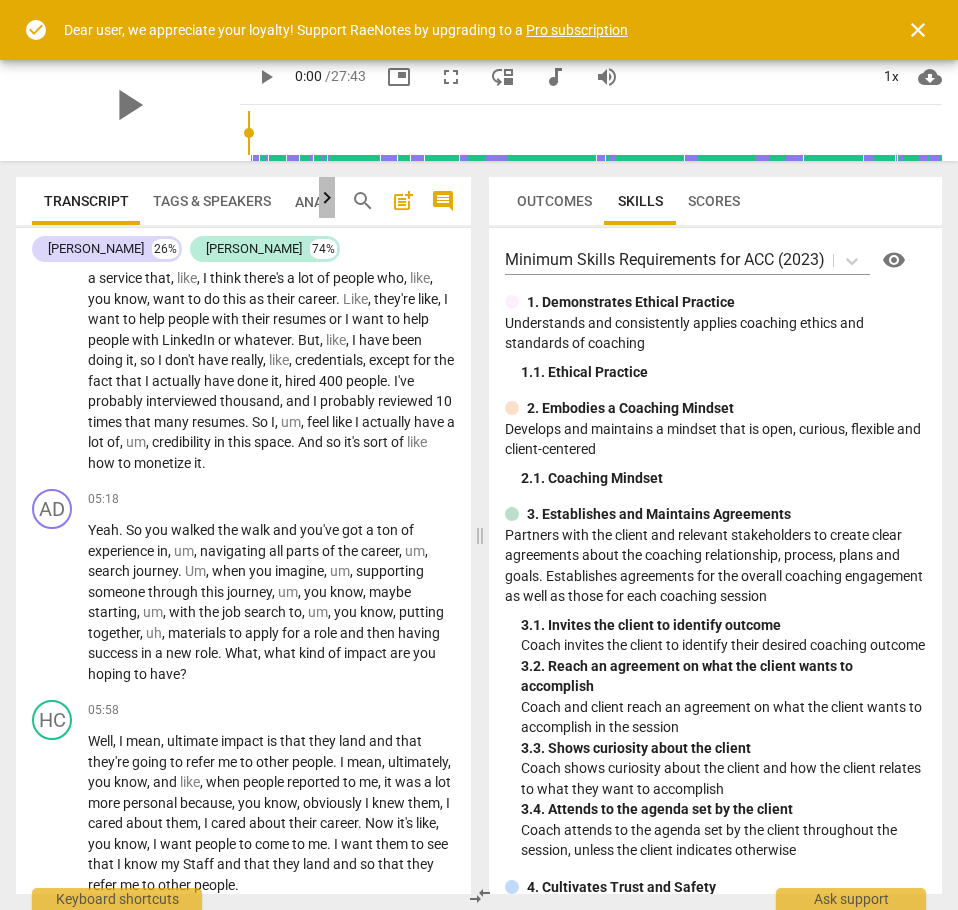 click 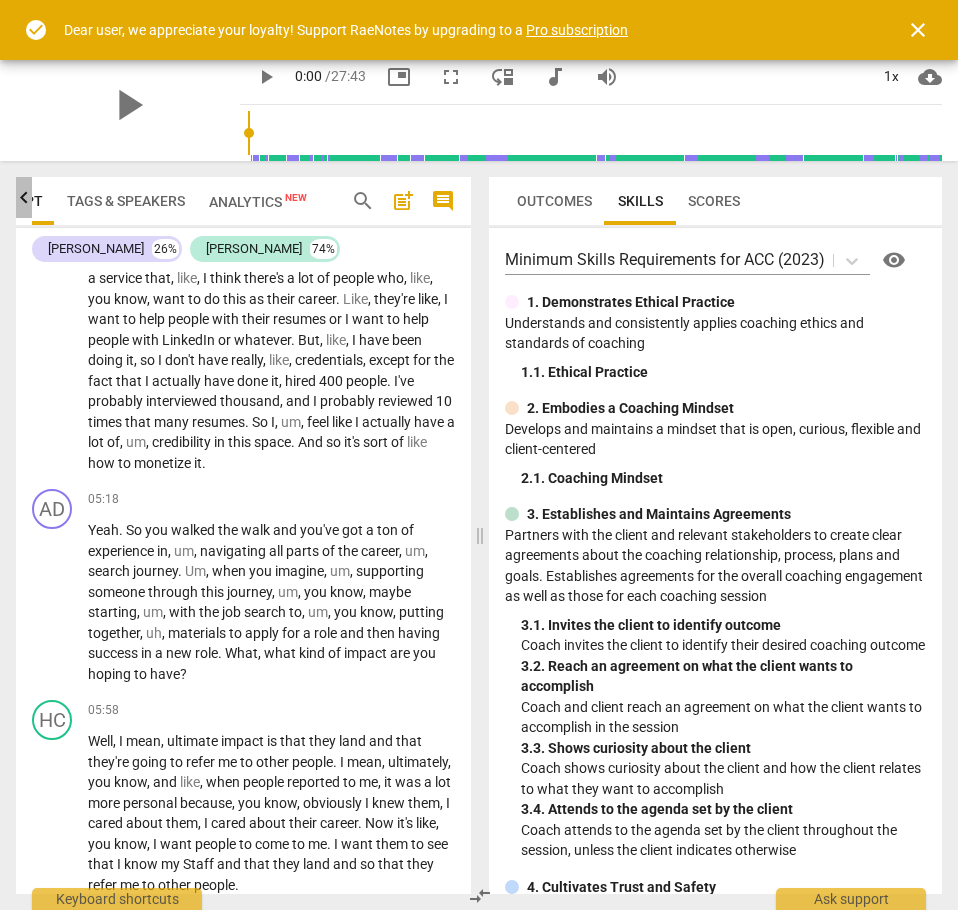 click 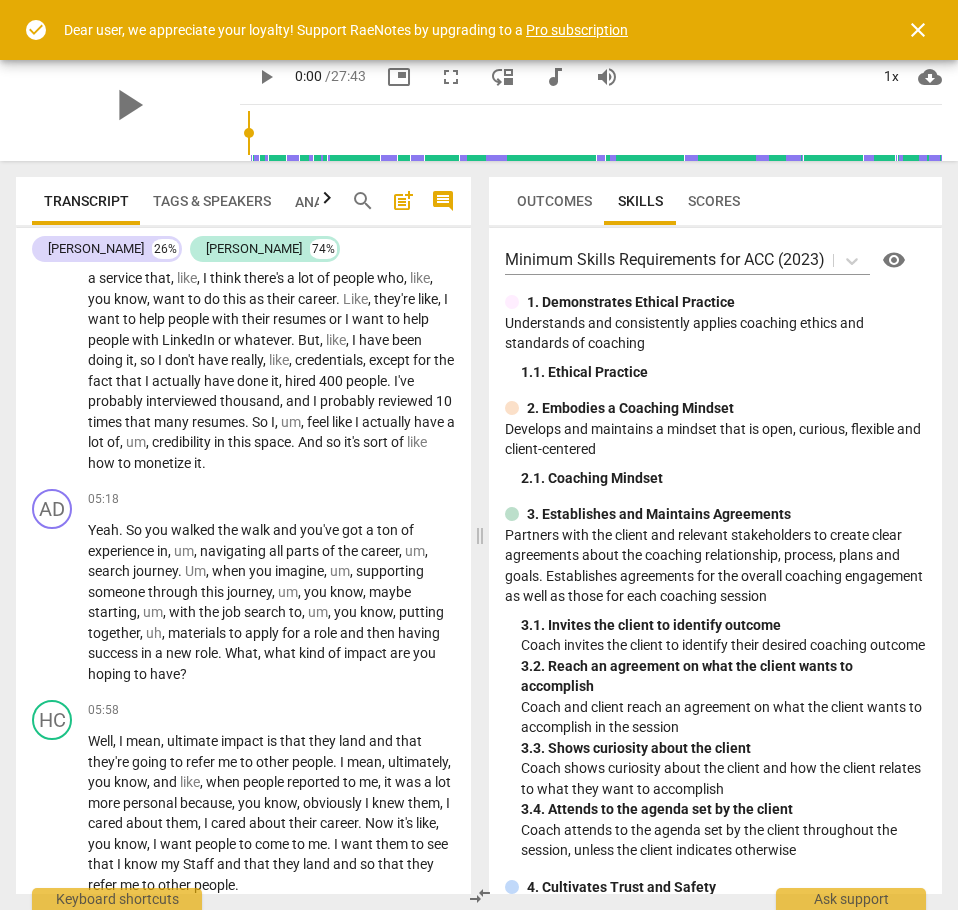 click on "Outcomes" at bounding box center [554, 201] 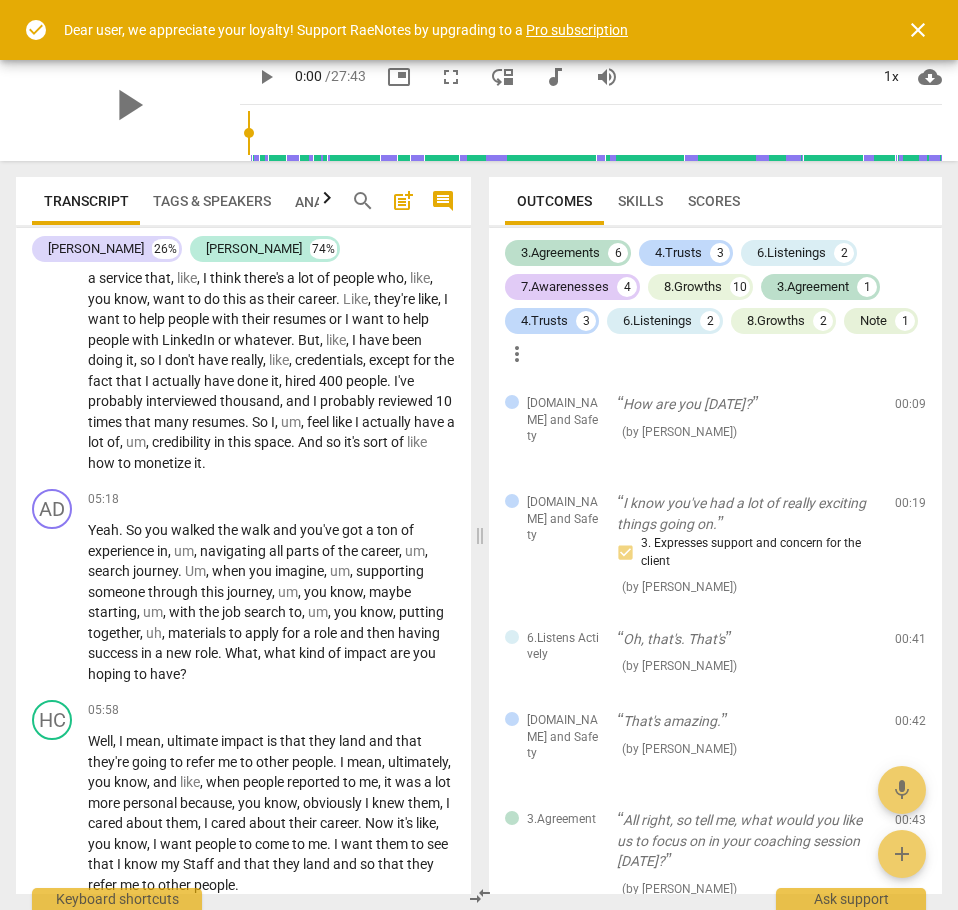 click on "Skills" at bounding box center [640, 201] 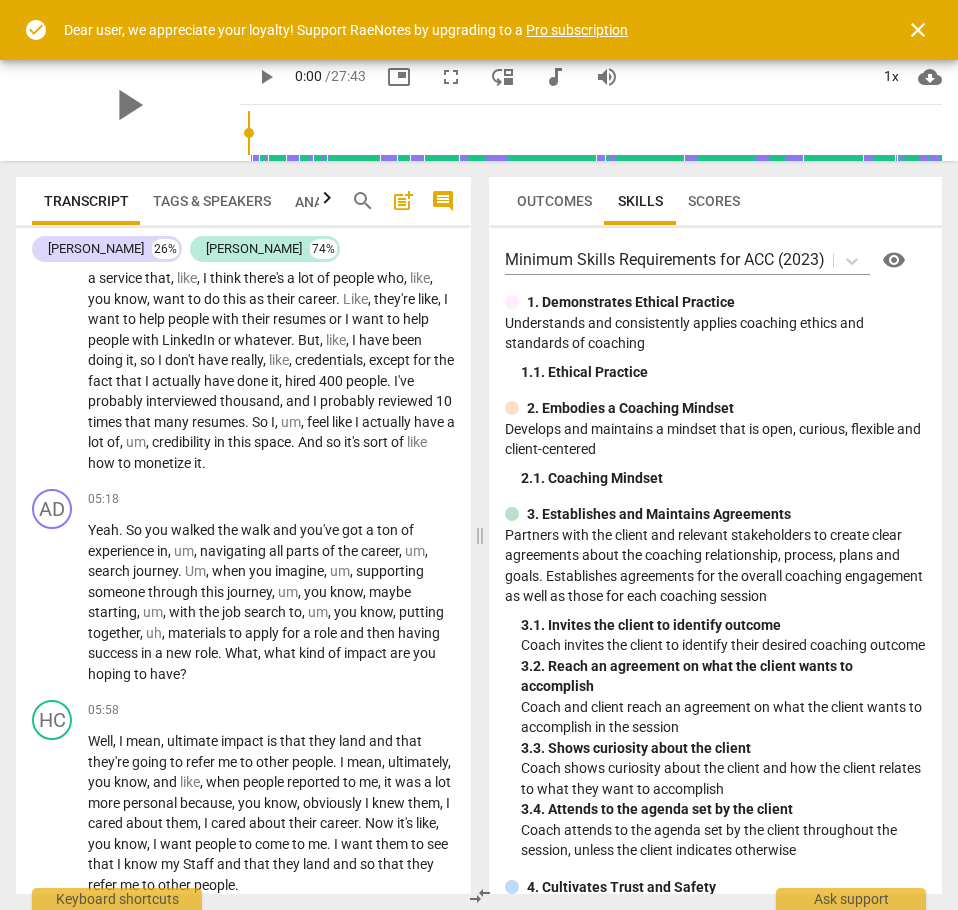 click on "Scores" at bounding box center (714, 201) 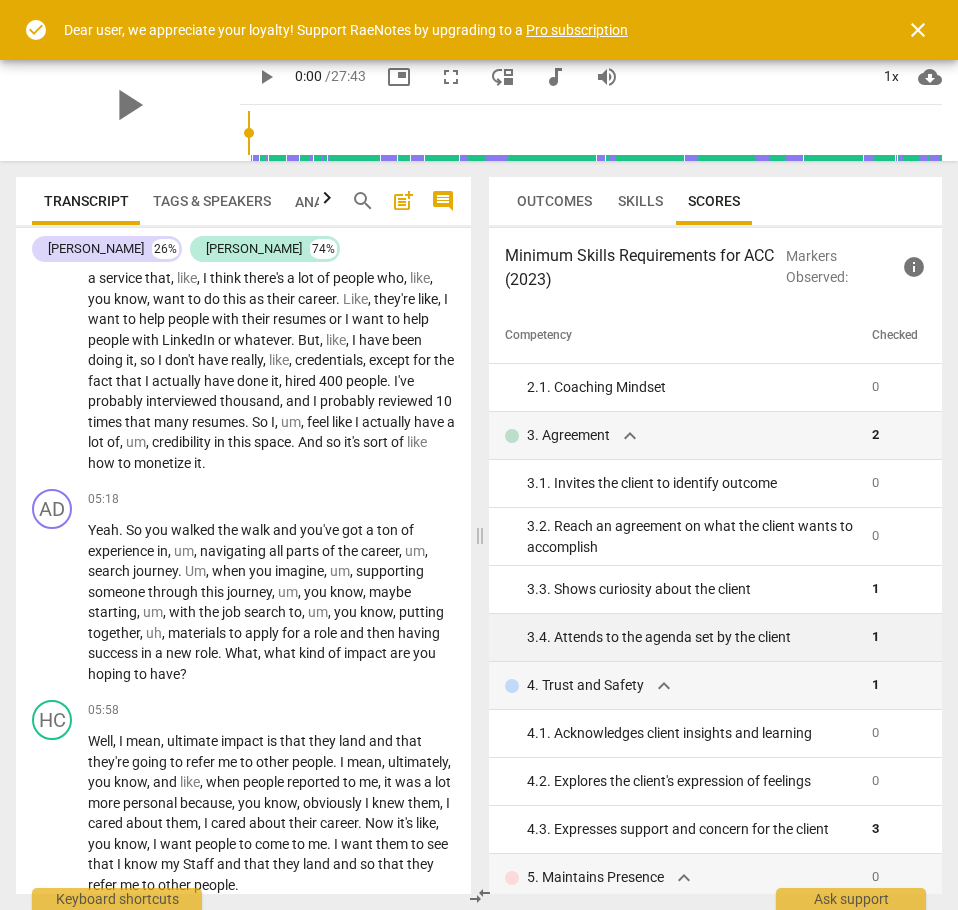 scroll, scrollTop: 0, scrollLeft: 0, axis: both 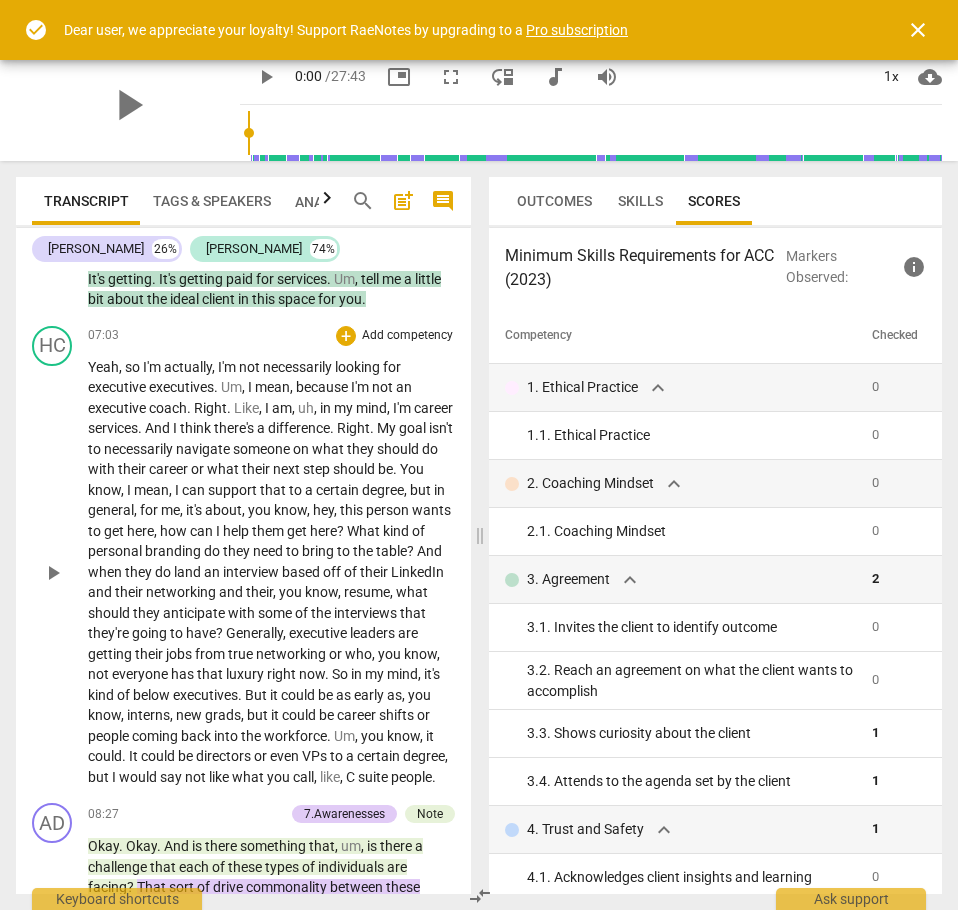 click on "with" at bounding box center (103, 469) 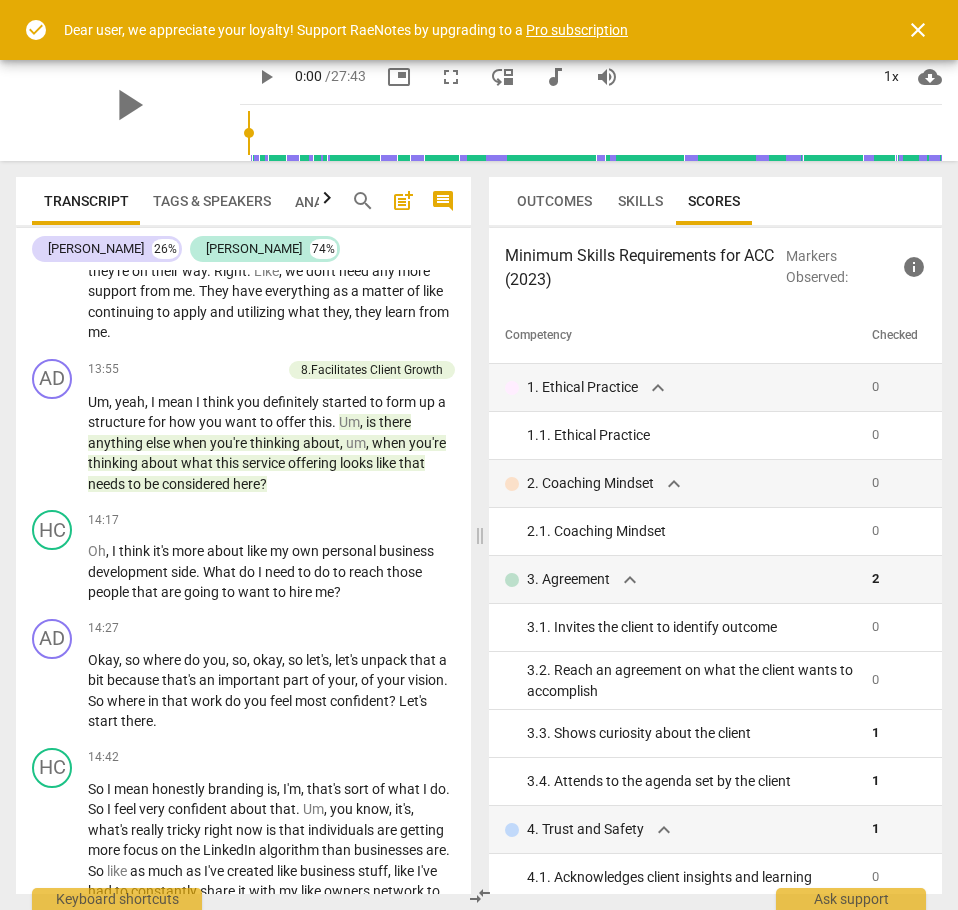 scroll, scrollTop: 5500, scrollLeft: 0, axis: vertical 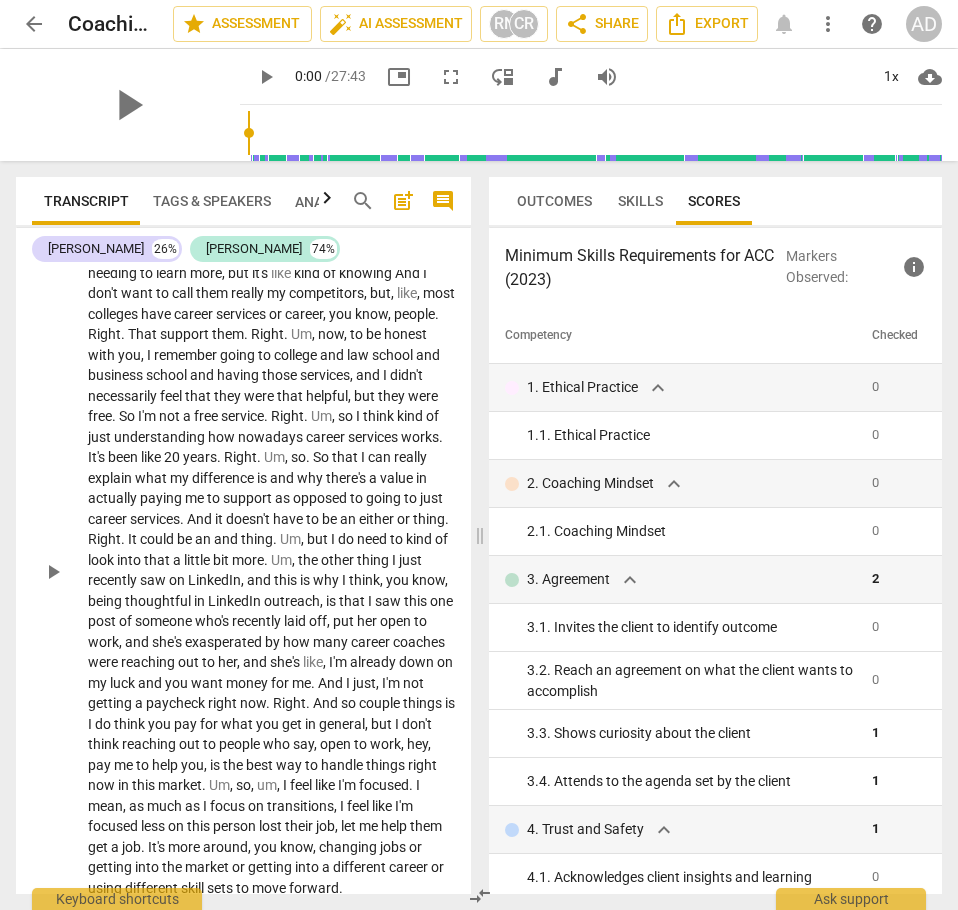 click on "more" at bounding box center (206, 273) 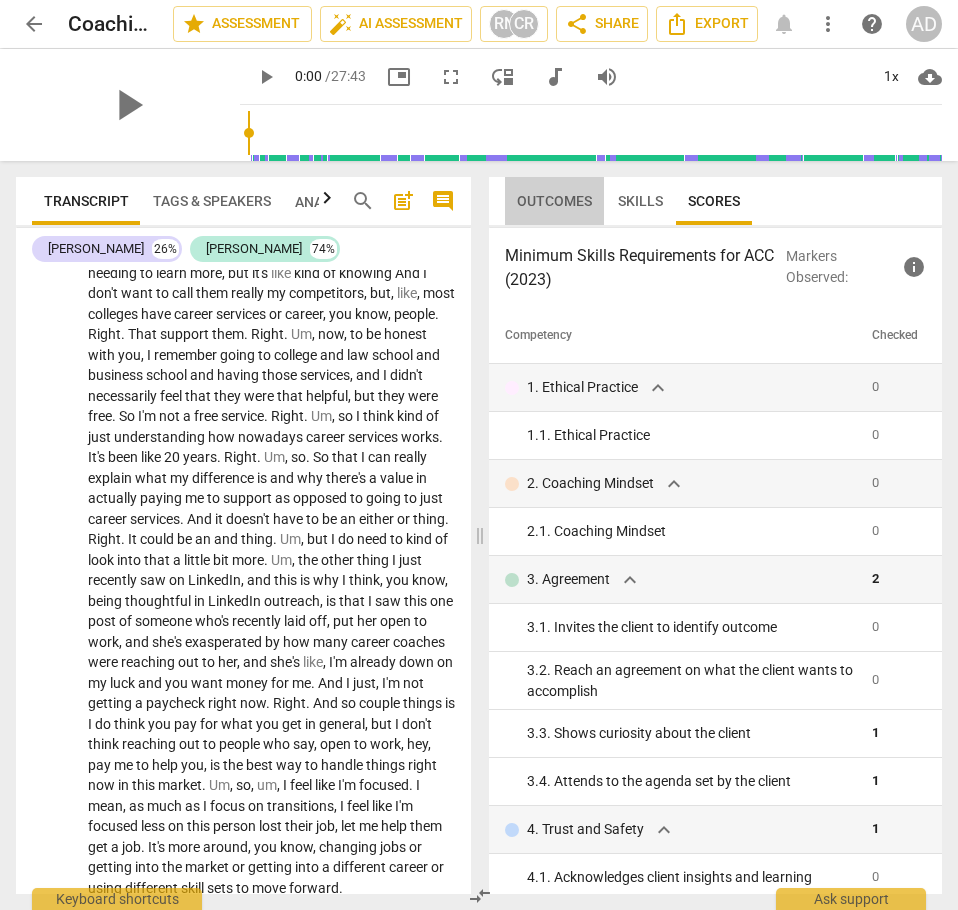click on "Outcomes" at bounding box center [554, 201] 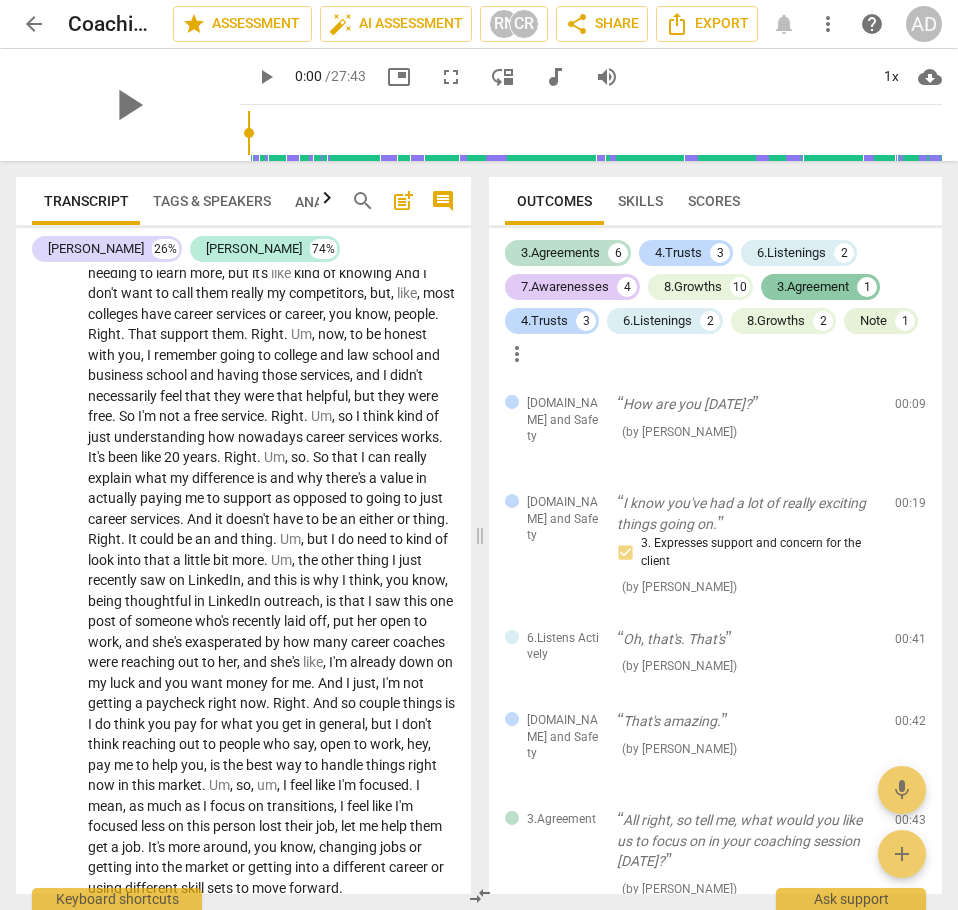 click on "3.Agreement" at bounding box center (813, 287) 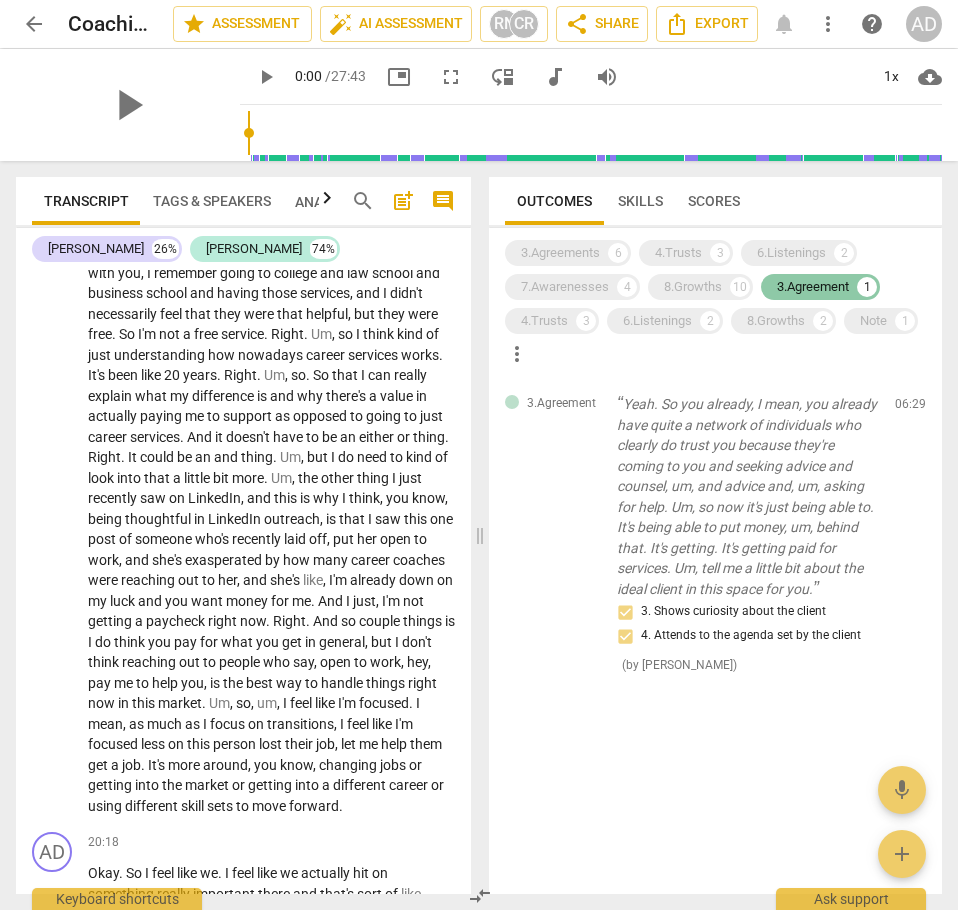 scroll, scrollTop: 6886, scrollLeft: 0, axis: vertical 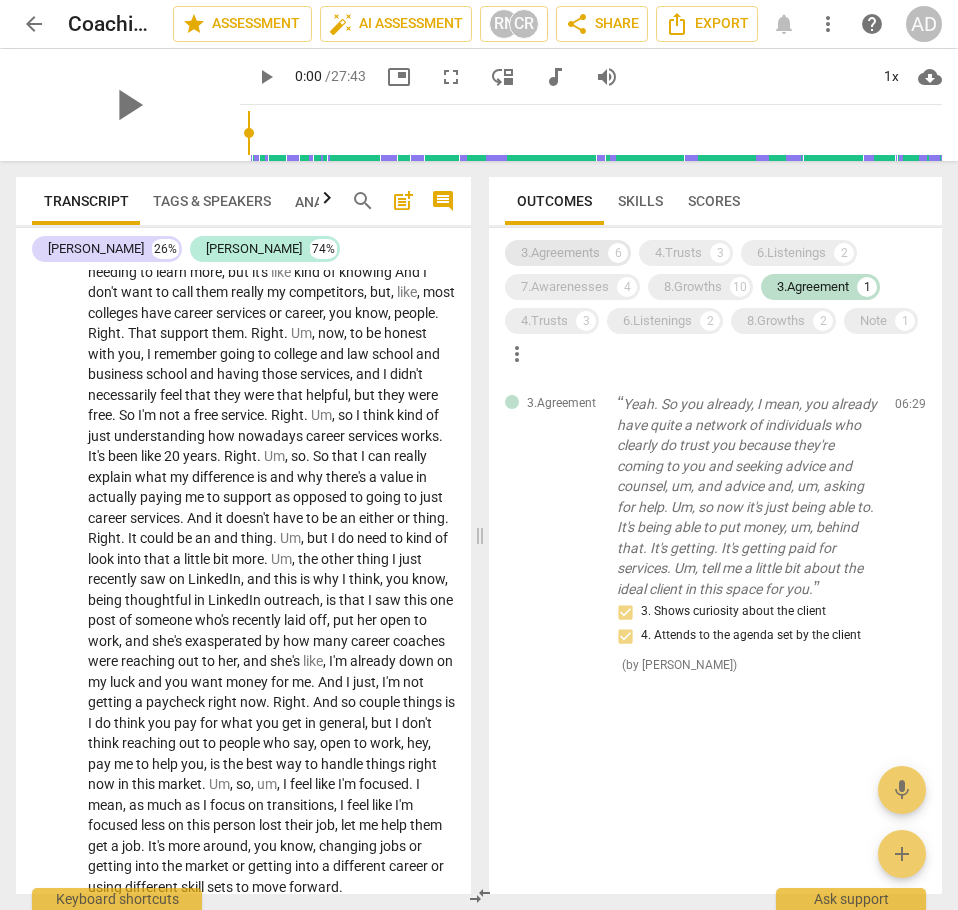 click on "3.Agreements" at bounding box center (560, 253) 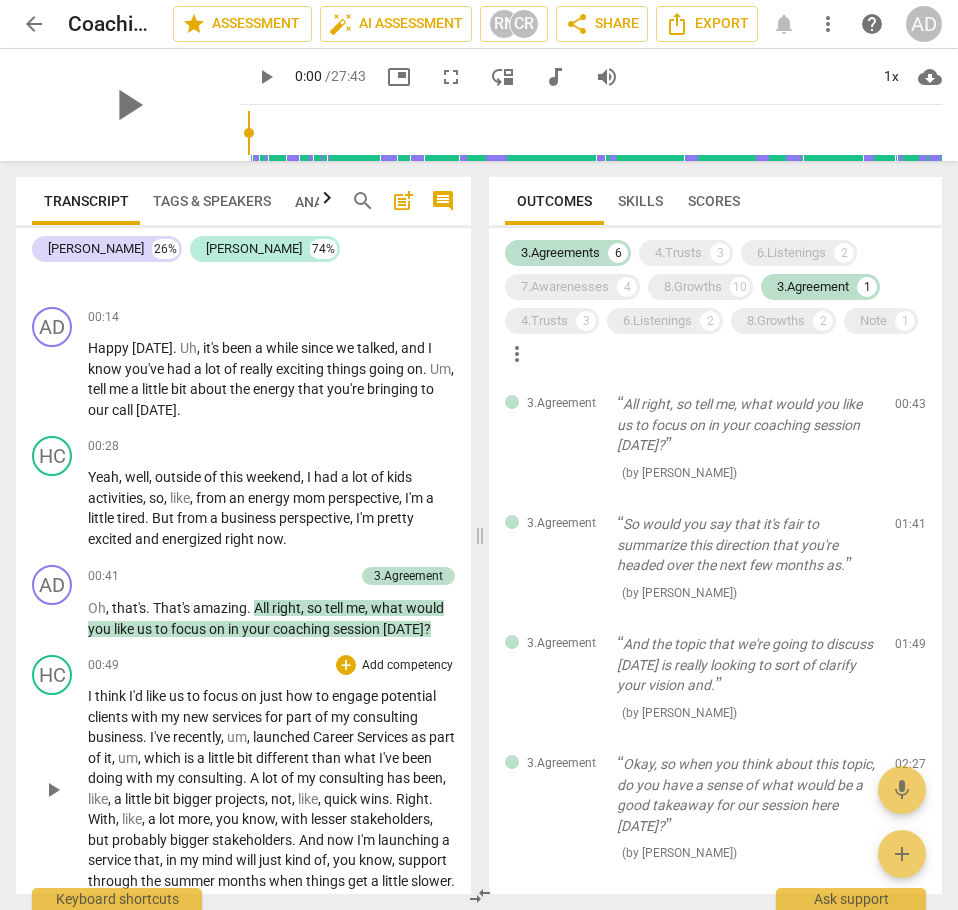 scroll, scrollTop: 0, scrollLeft: 0, axis: both 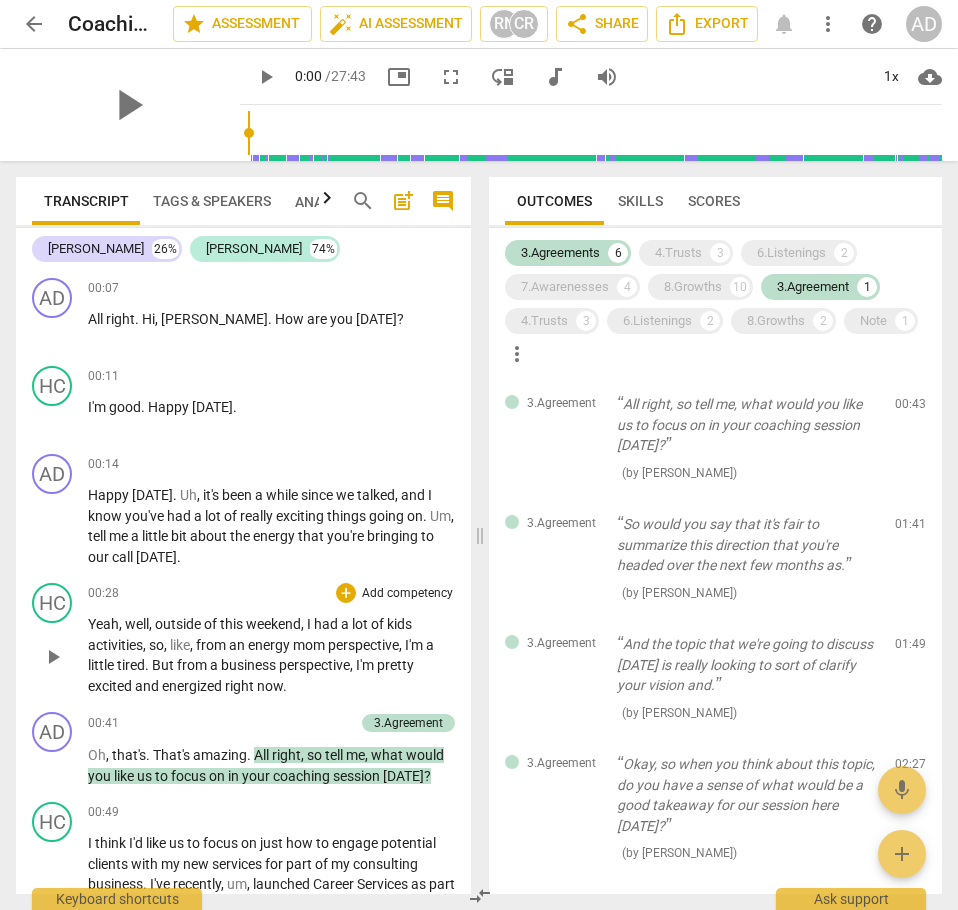 click on "Yeah ,   well ,   outside   of   this   weekend ,   I   had   a   lot   of   kids   activities ,   so ,   like ,   from   an   energy   mom   perspective ,   I'm   a   little   tired .   But   from   a   business   perspective ,   I'm   pretty   excited   and   energized   right   now ." at bounding box center (271, 655) 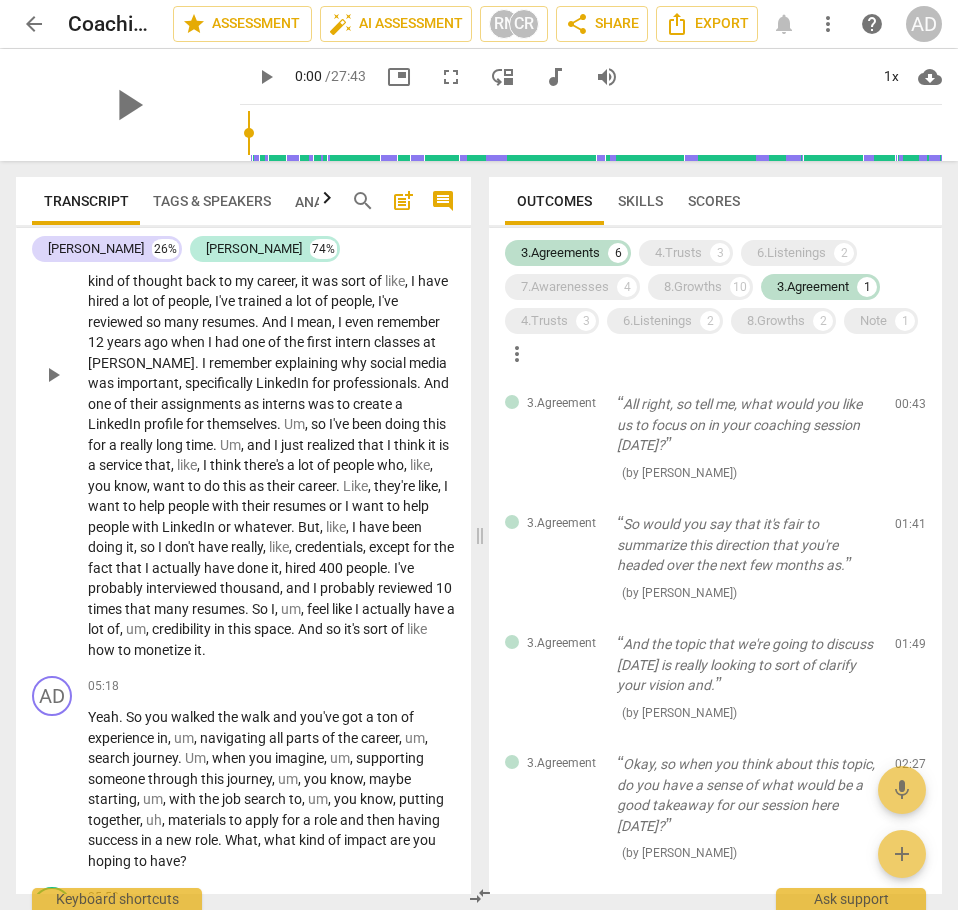 scroll, scrollTop: 1900, scrollLeft: 0, axis: vertical 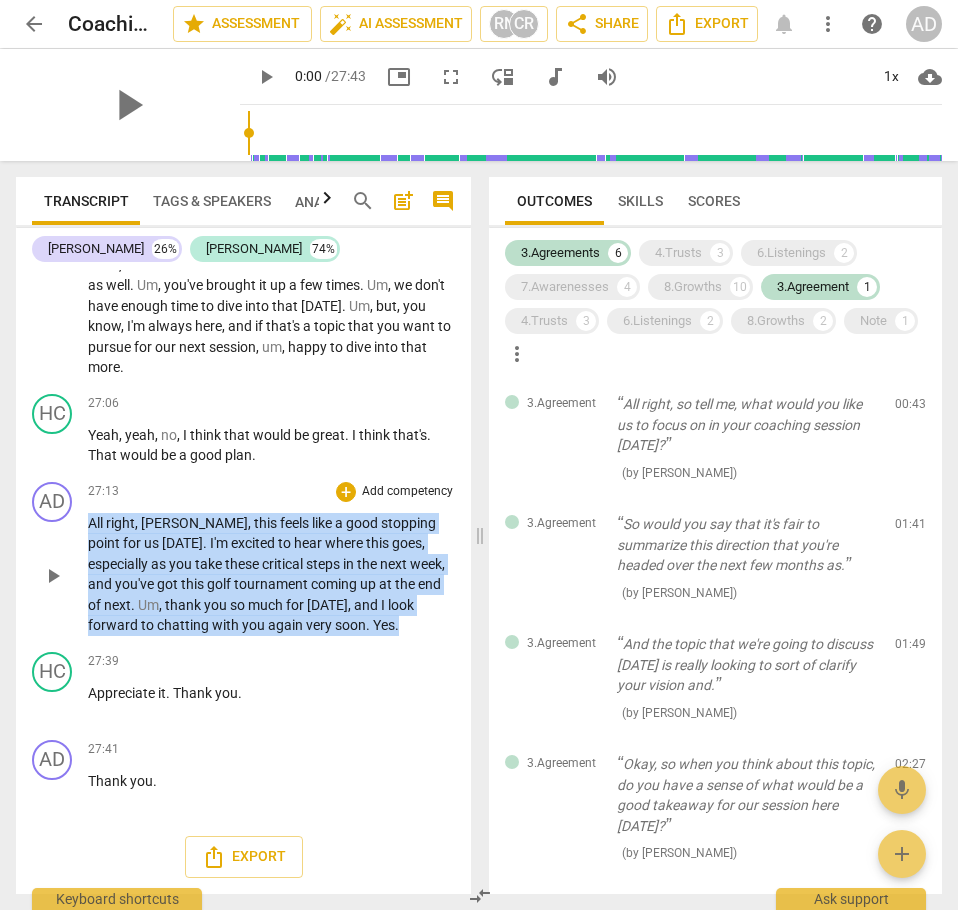 drag, startPoint x: 91, startPoint y: 620, endPoint x: 334, endPoint y: 726, distance: 265.1132 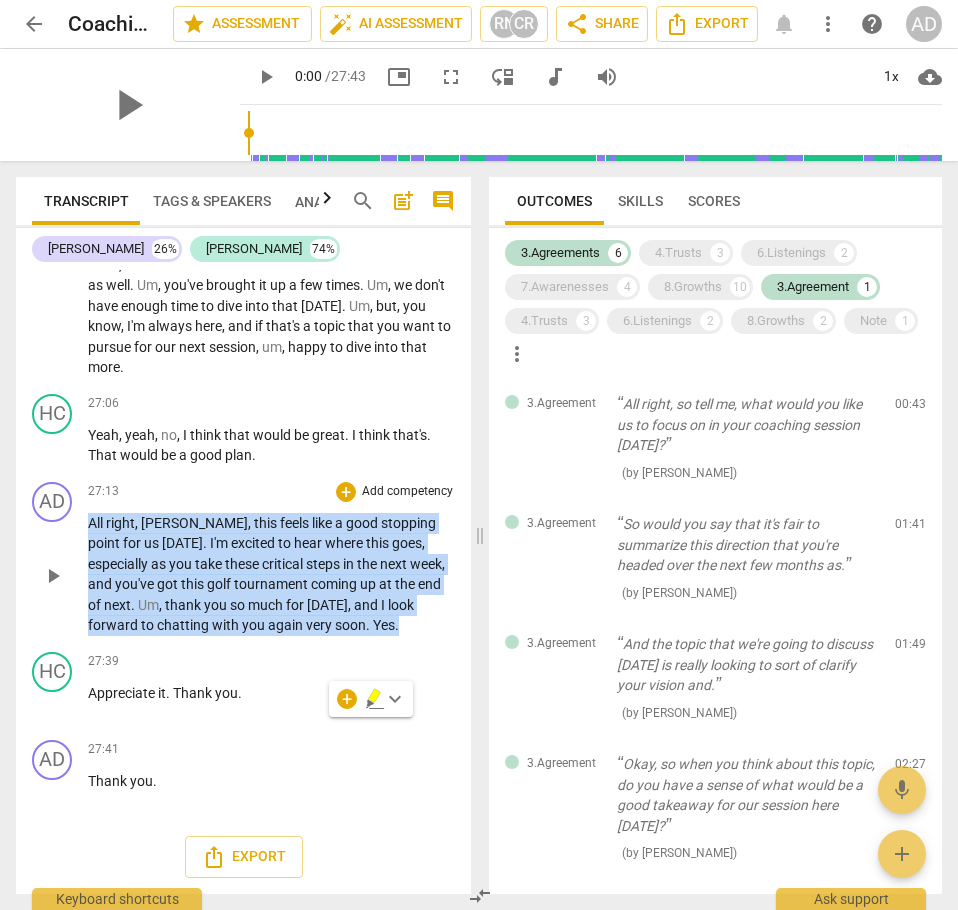 click on "[DATE]" at bounding box center (327, 605) 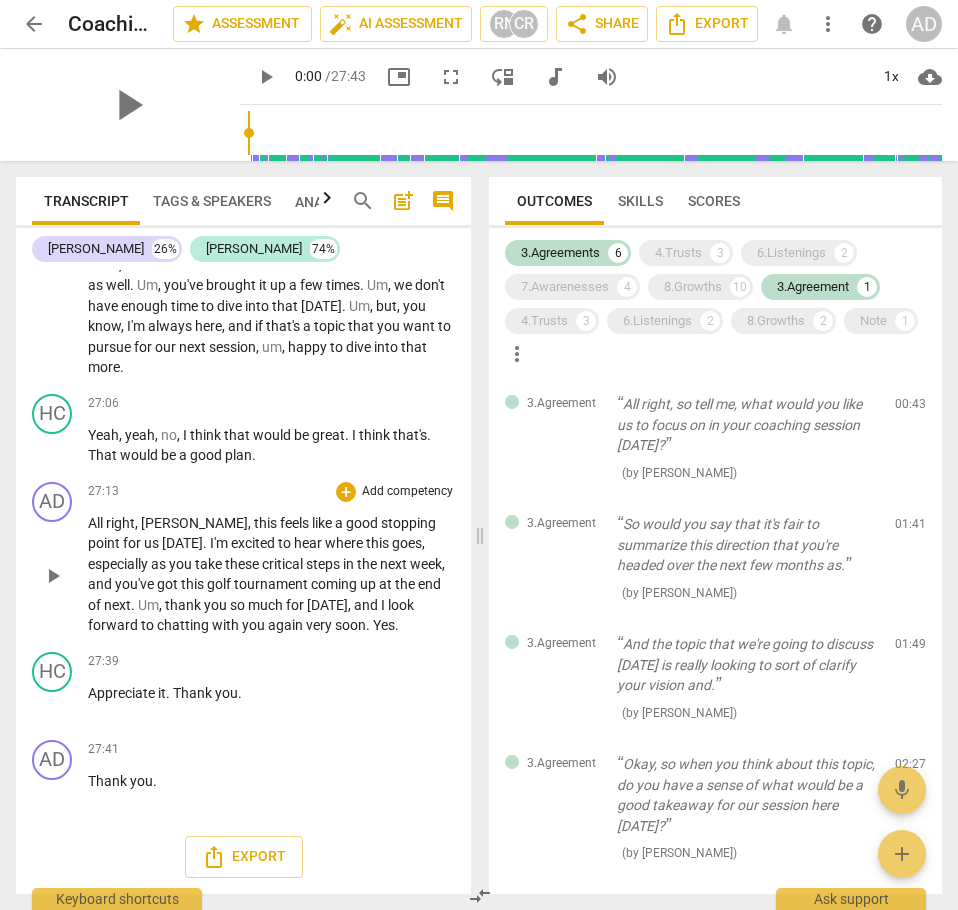 click on "steps" at bounding box center [324, 564] 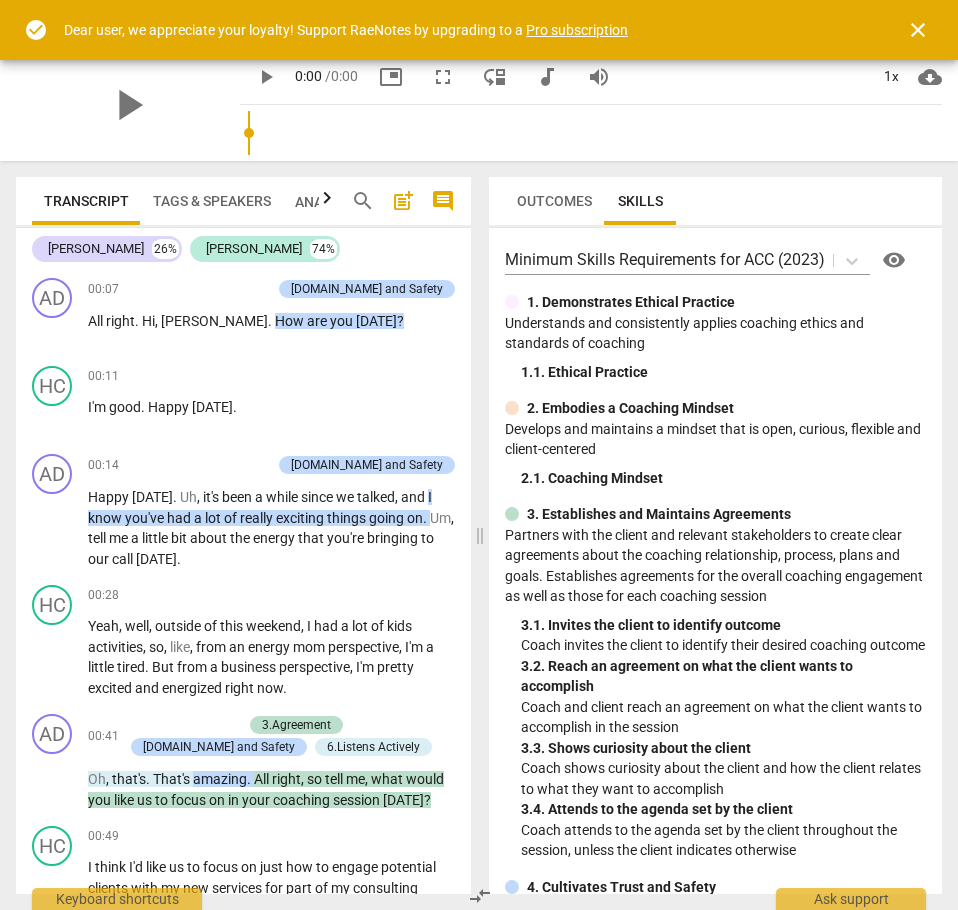 scroll, scrollTop: 0, scrollLeft: 0, axis: both 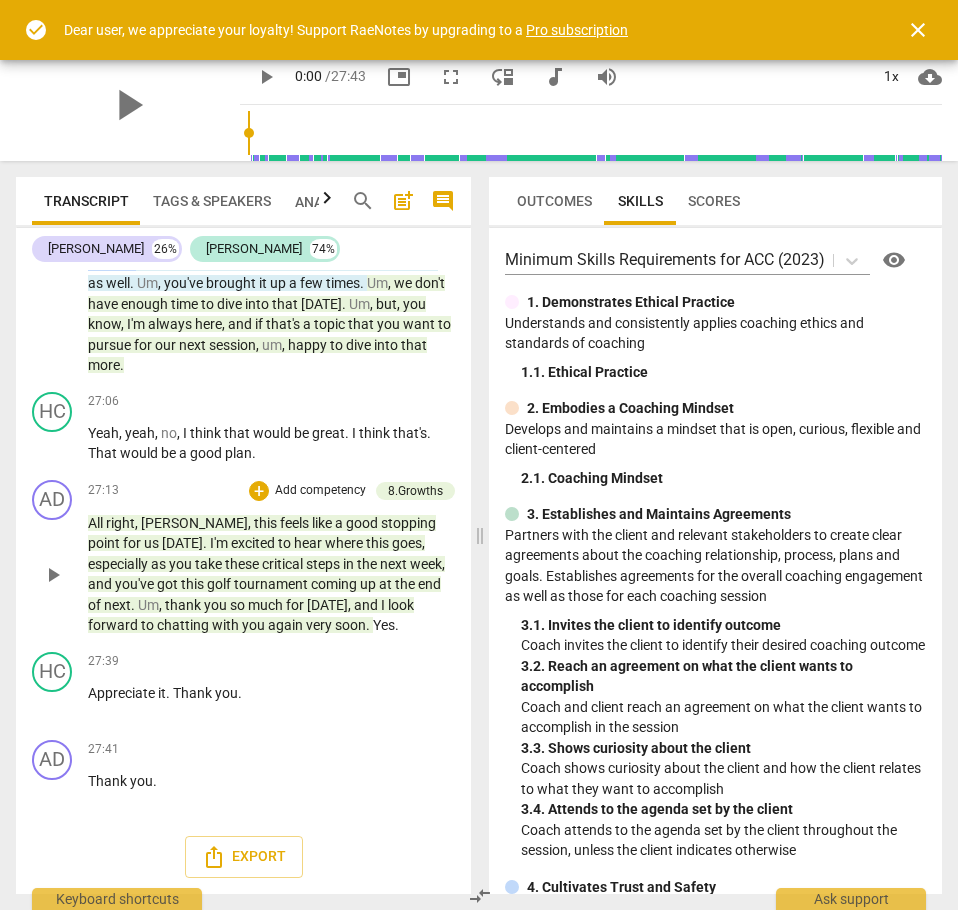 click on "All   right ,   Hilary ,   this   feels   like   a   good   stopping   point   for   us   today .   I'm   excited   to   hear   where   this   goes ,   especially   as   you   take   these   critical   steps   in   the   next   week ,   and   you've   got   this   golf   tournament   coming   up   at   the   end   of   next .   Um ,   thank   you   so   much   for   today ,   and   I   look   forward   to   chatting   with   you   again   very   soon .   Yes ." at bounding box center (271, 574) 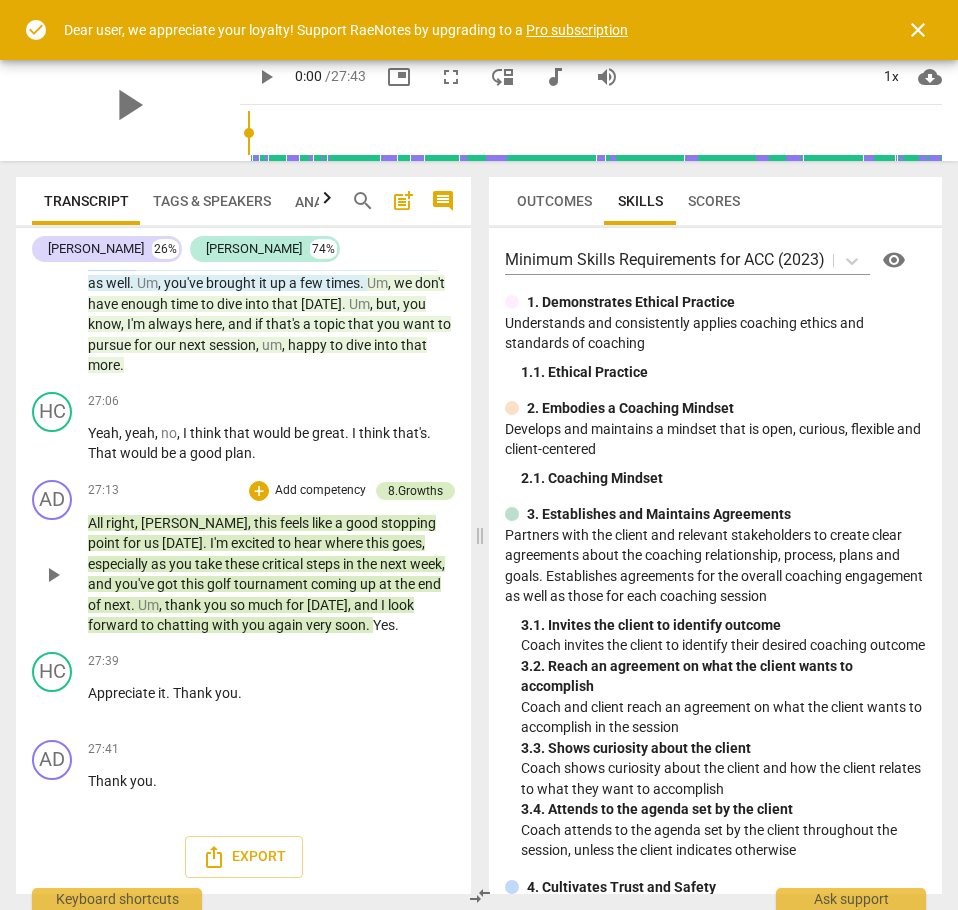 click on "8.Growths" at bounding box center [415, 491] 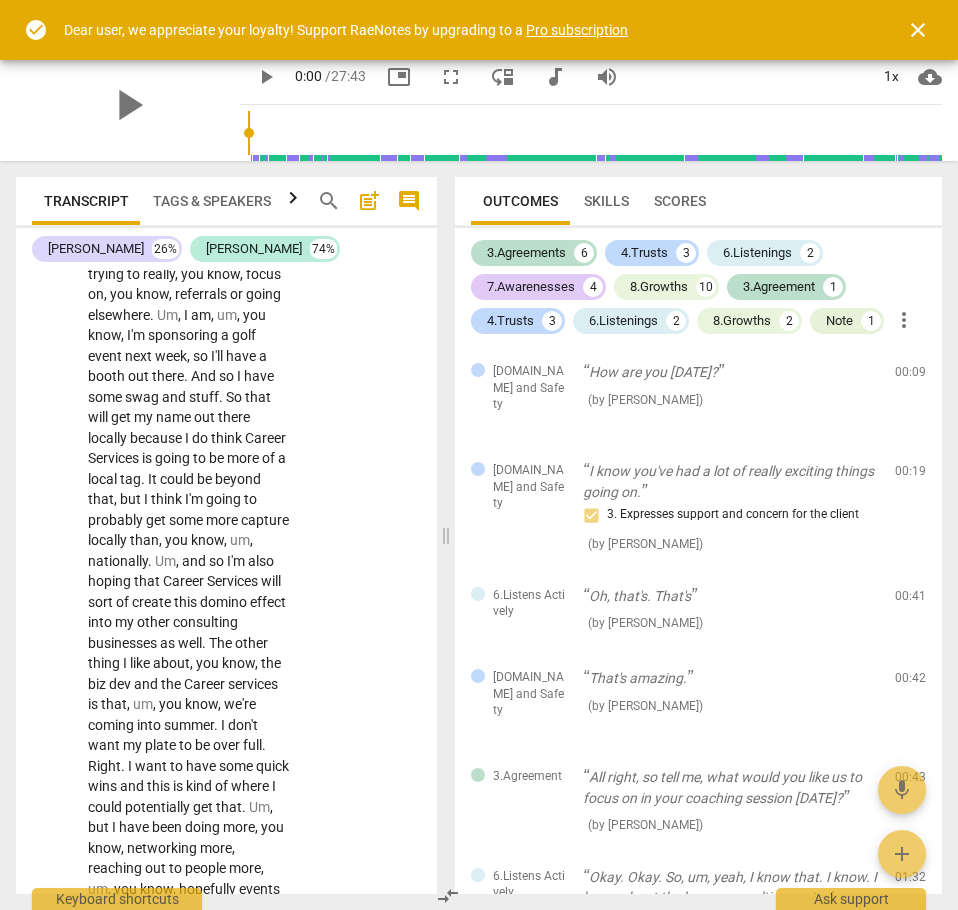 scroll, scrollTop: 18127, scrollLeft: 0, axis: vertical 